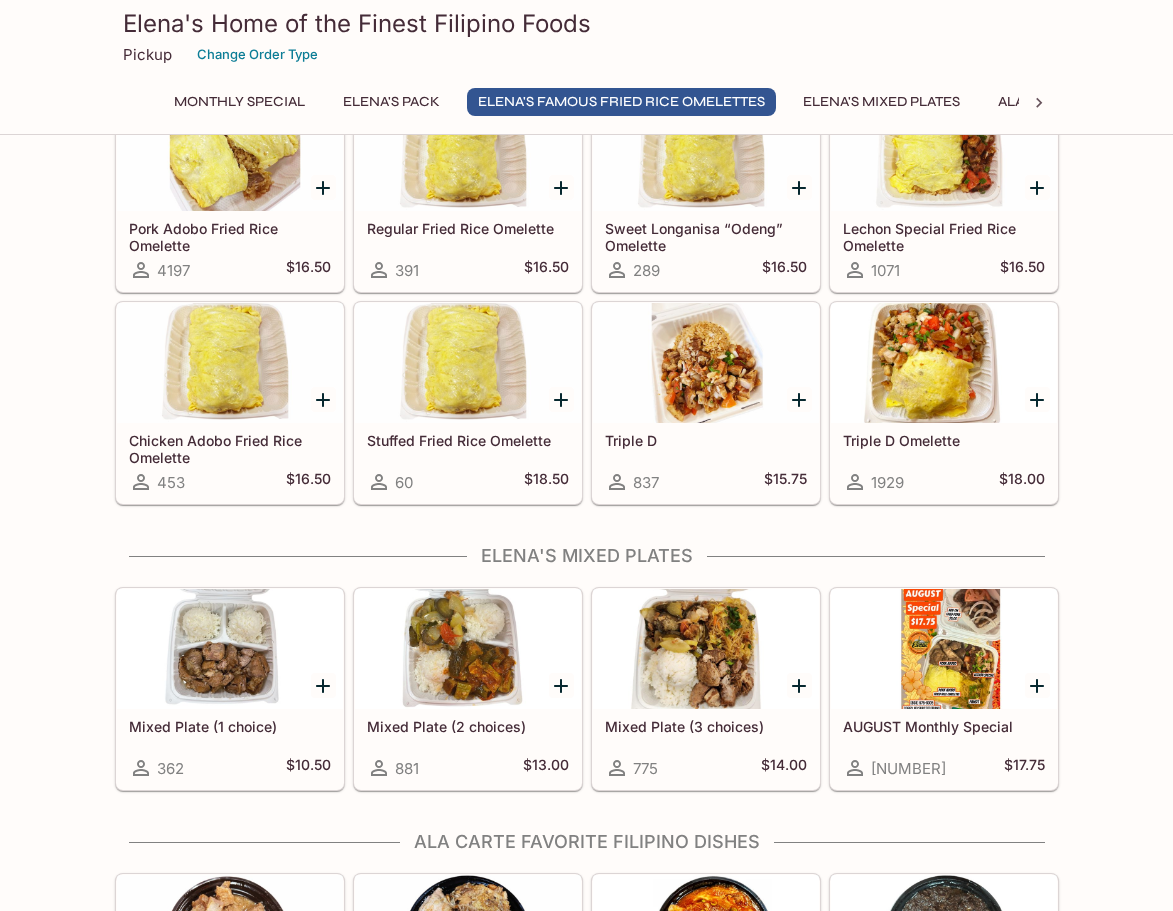 scroll, scrollTop: 700, scrollLeft: 0, axis: vertical 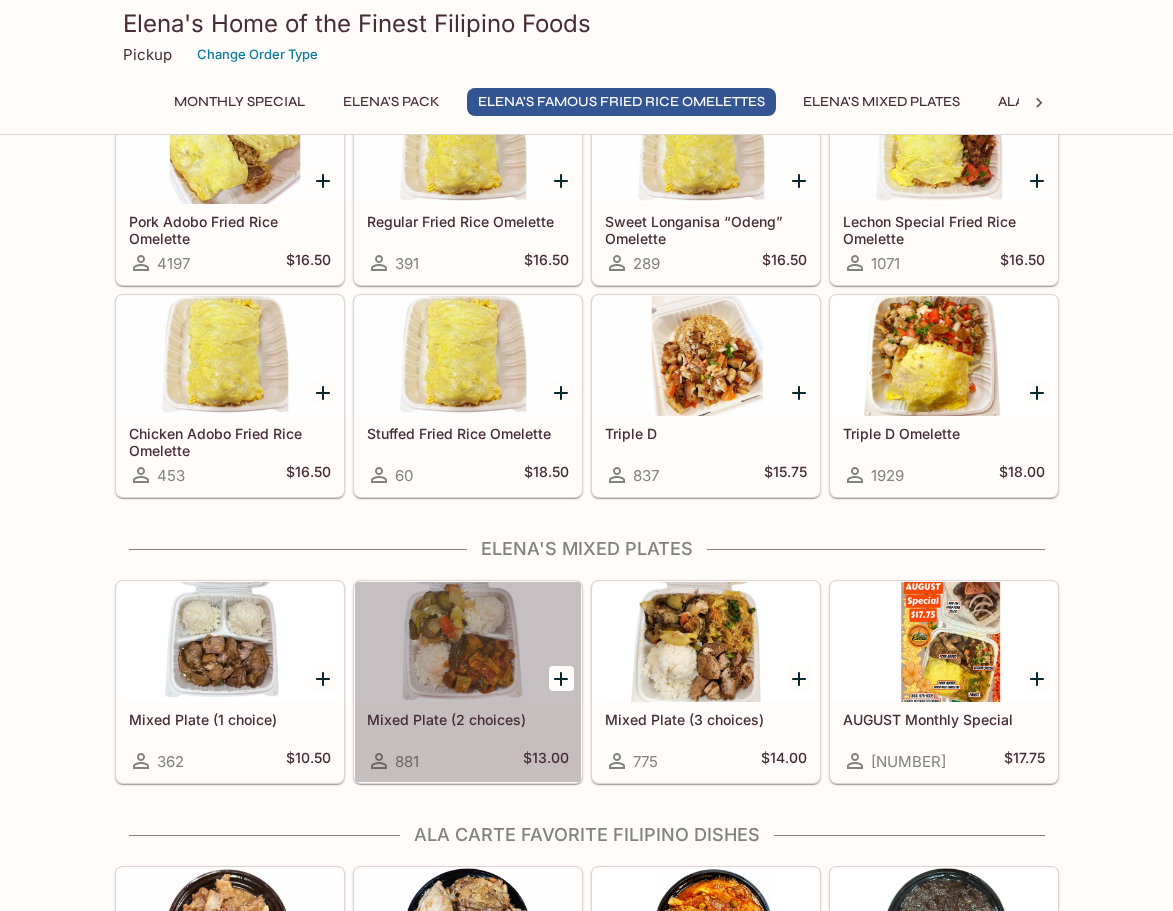click on "Mixed Plate (2 choices)" at bounding box center (468, 719) 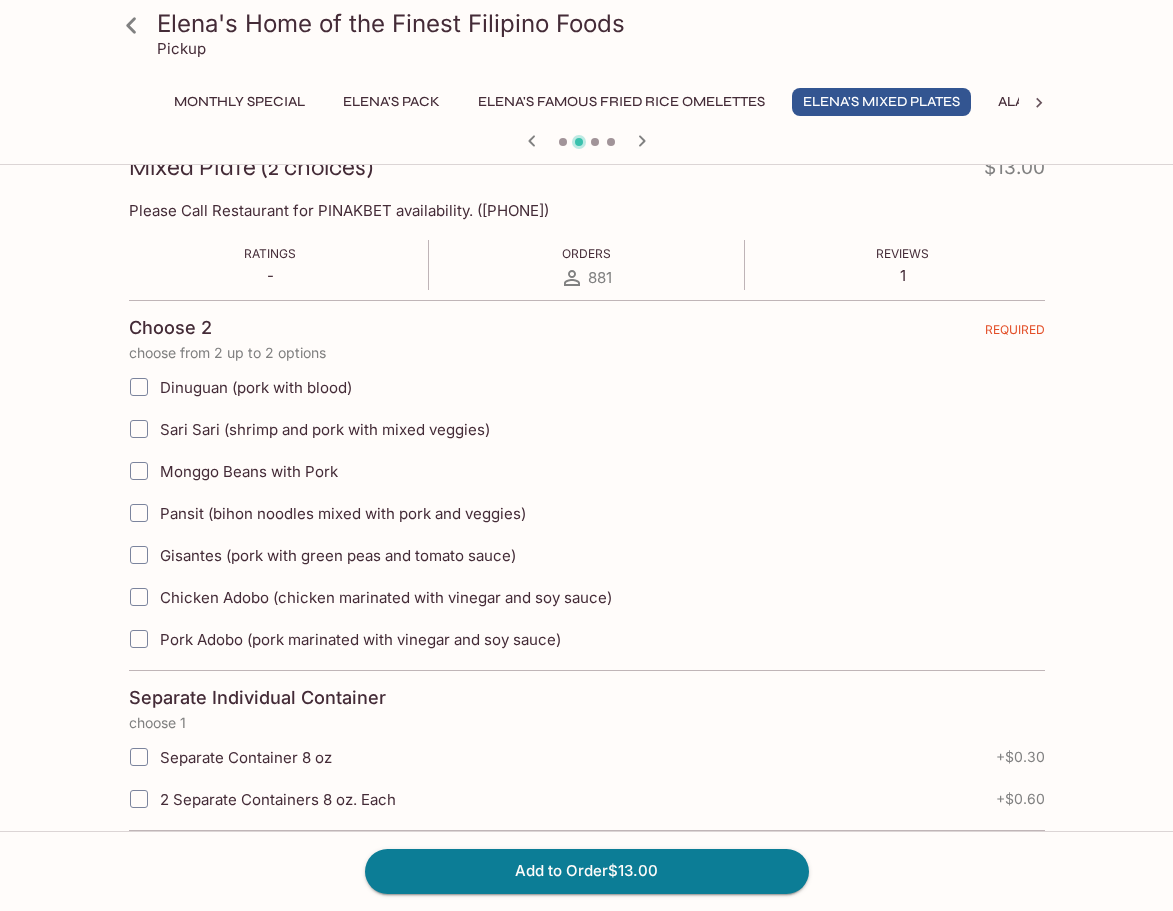 scroll, scrollTop: 0, scrollLeft: 0, axis: both 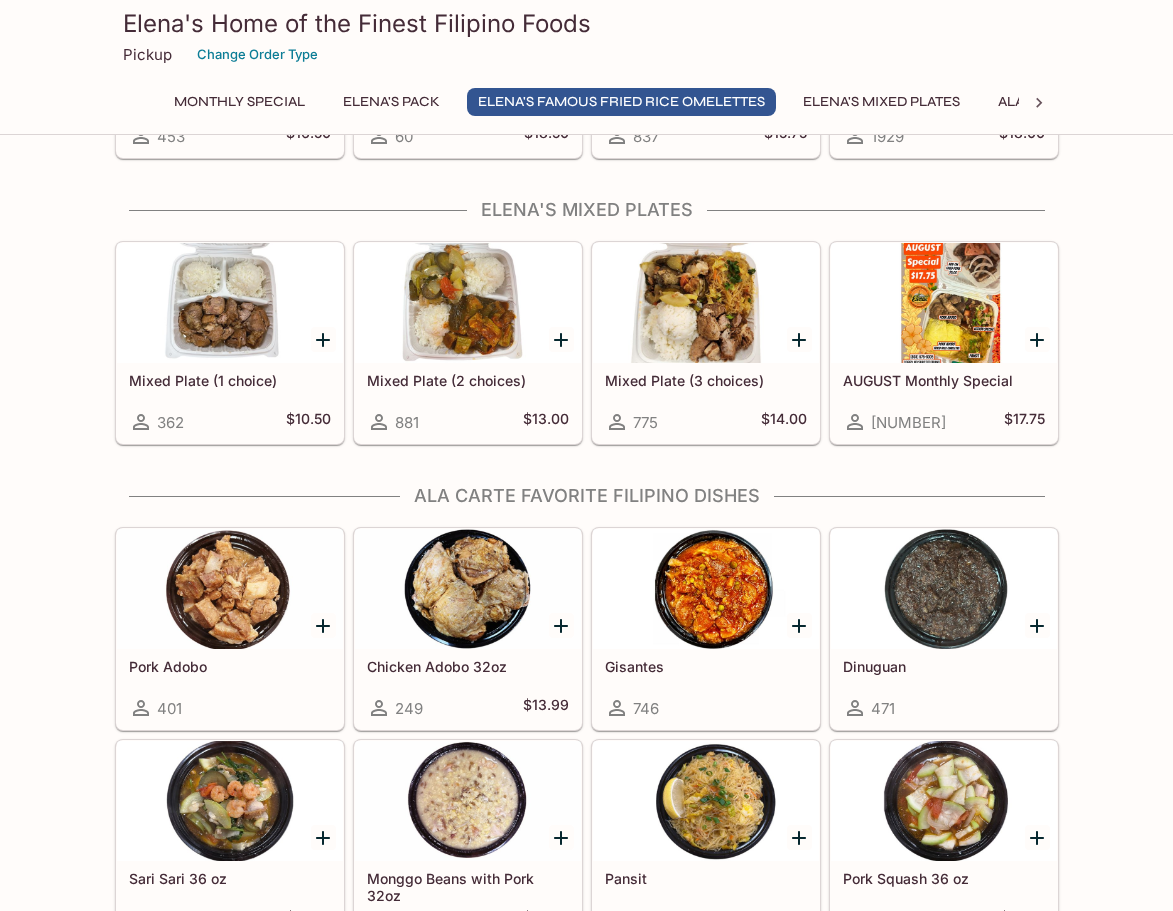 click at bounding box center [230, 303] 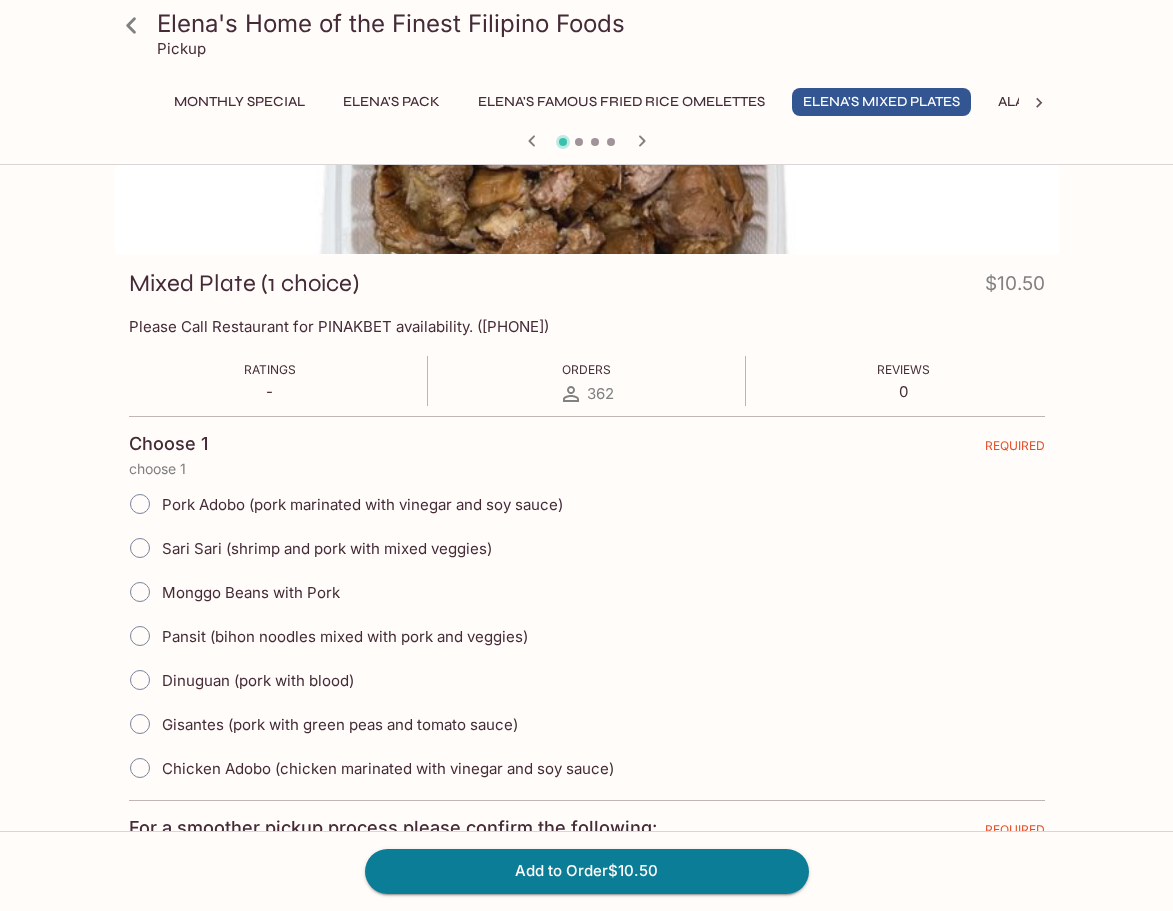 scroll, scrollTop: 0, scrollLeft: 0, axis: both 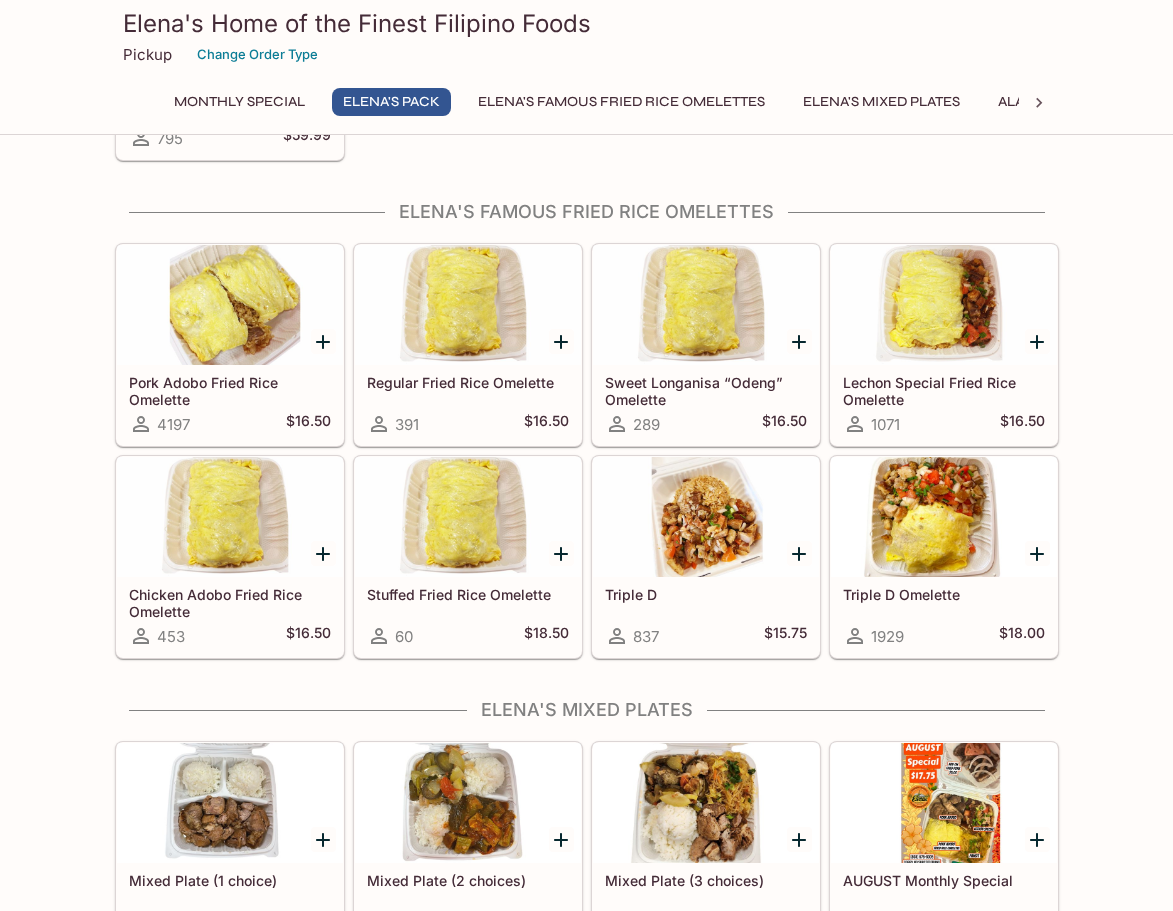 click at bounding box center (944, 305) 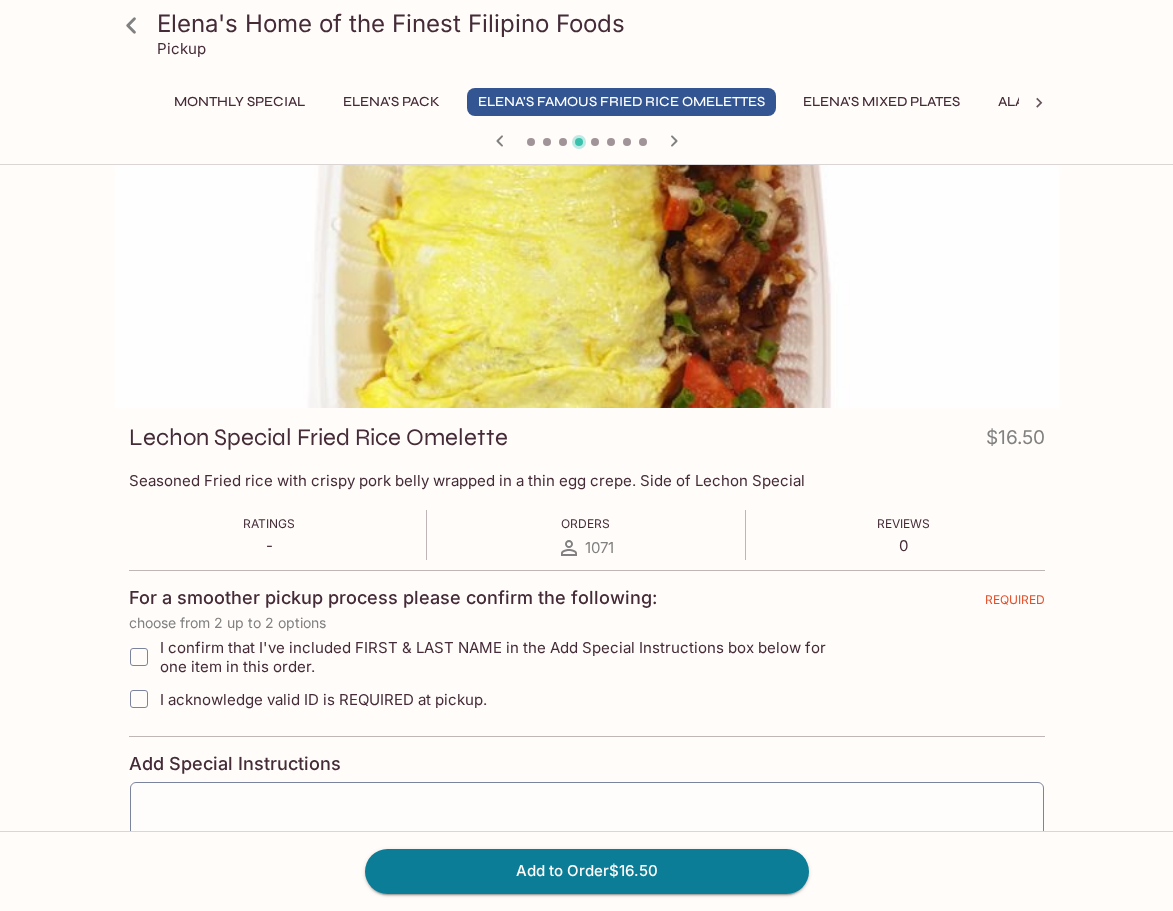 scroll, scrollTop: 0, scrollLeft: 0, axis: both 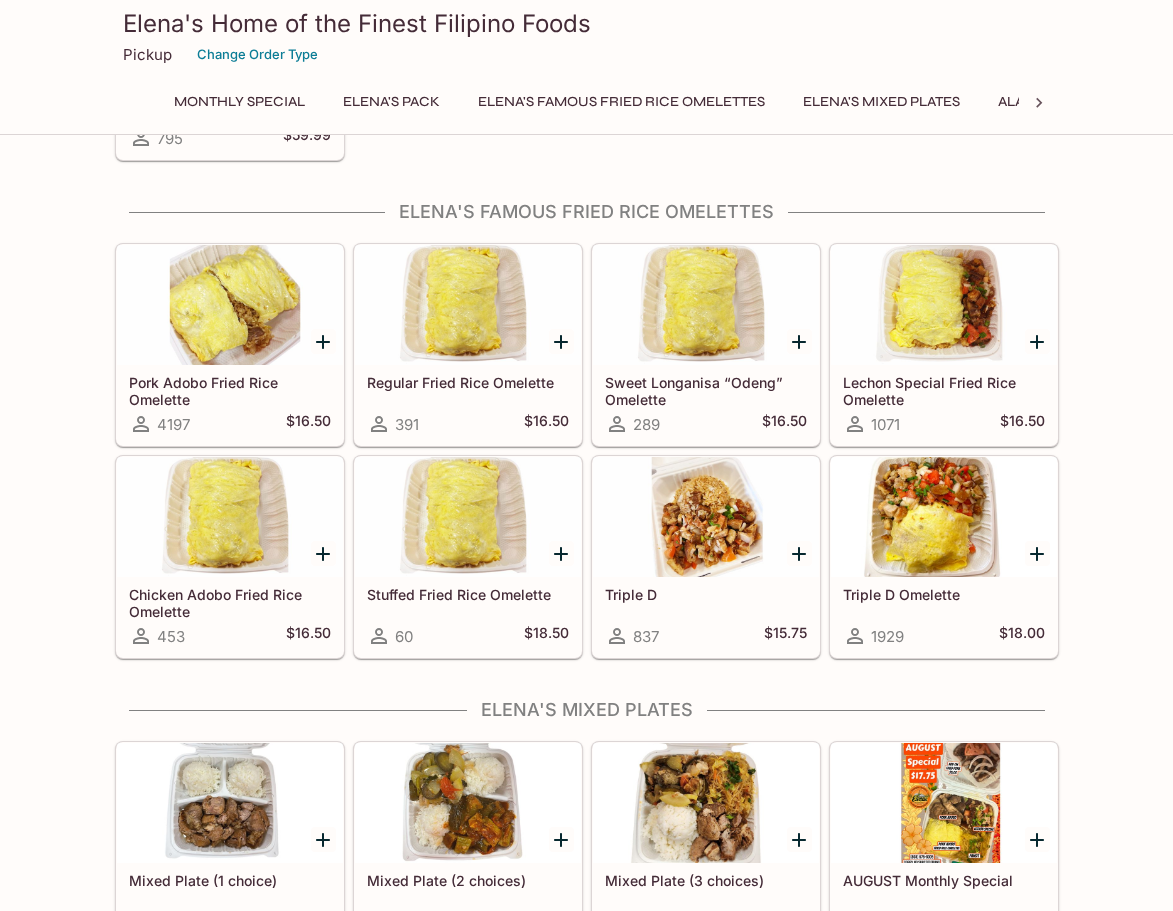 click at bounding box center [944, 517] 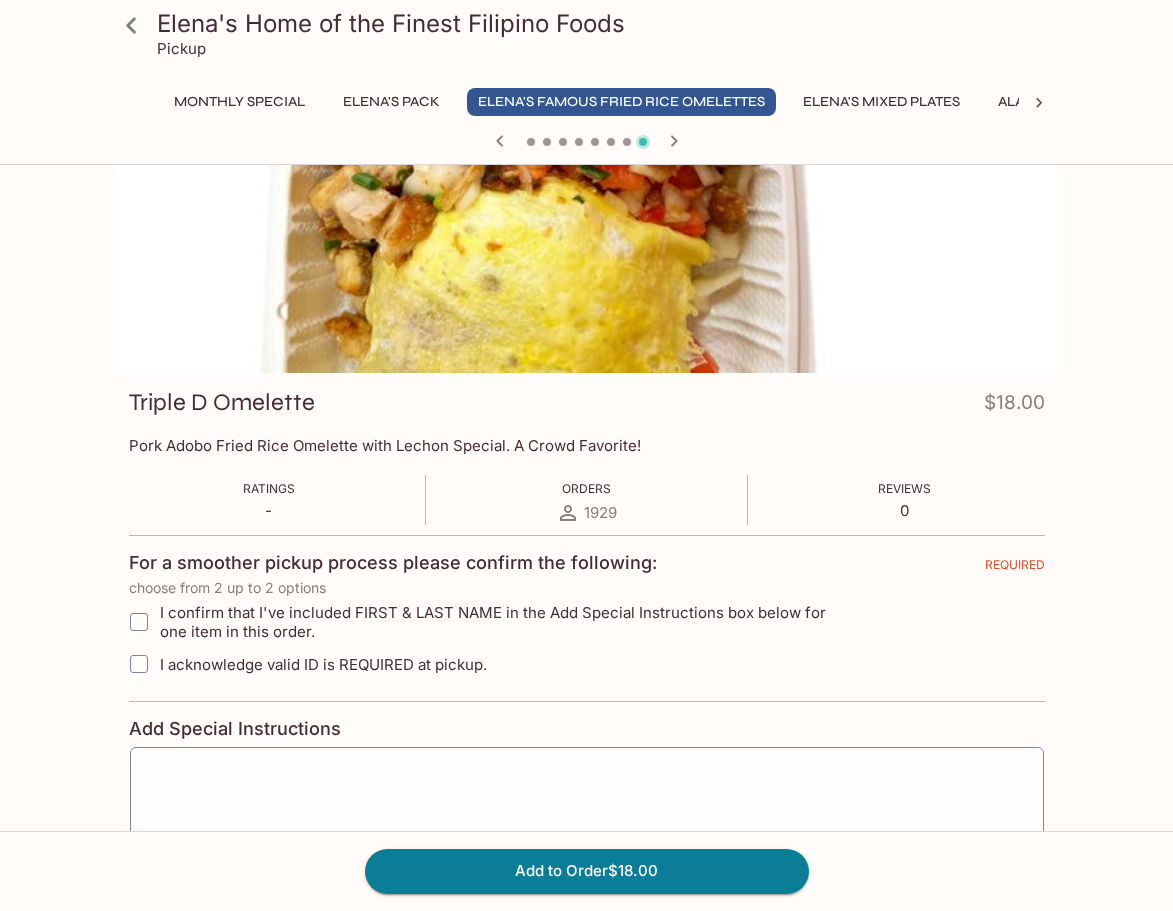 scroll, scrollTop: 100, scrollLeft: 0, axis: vertical 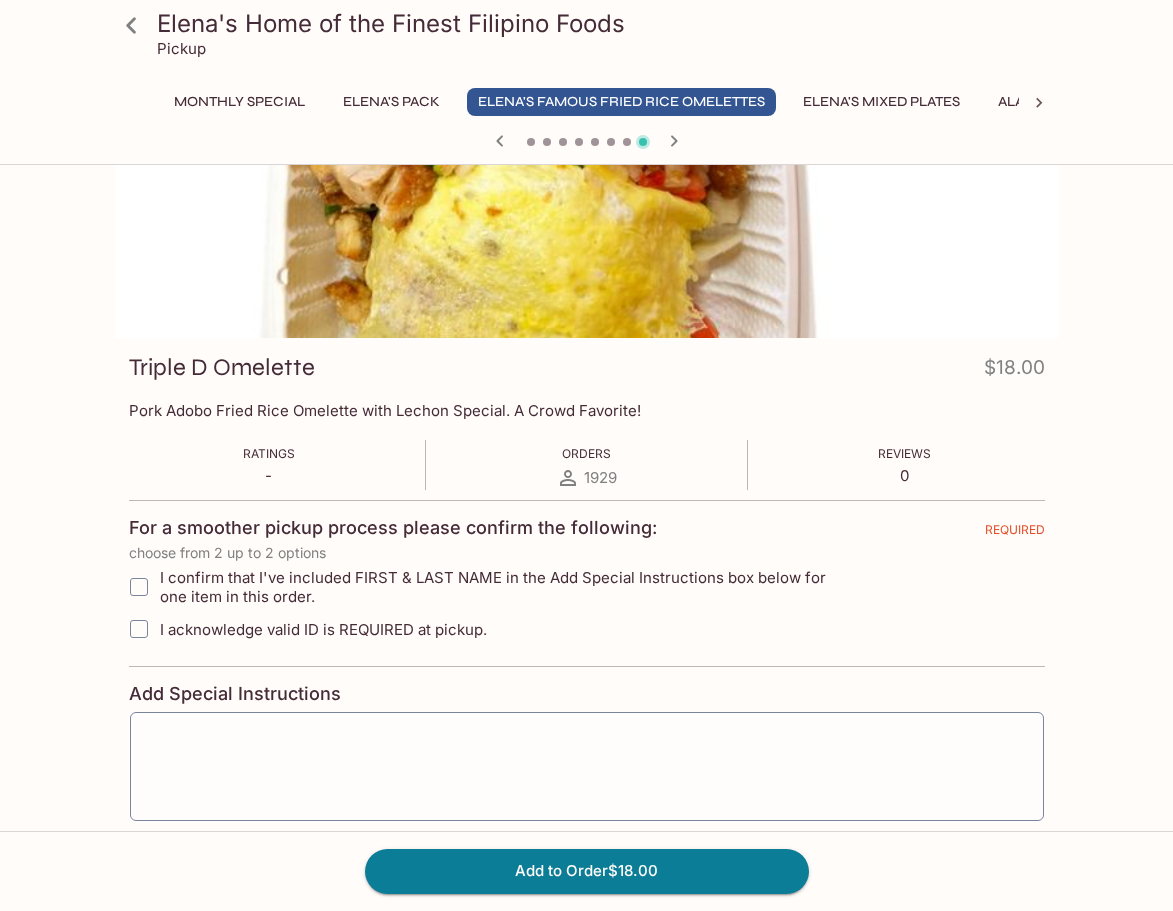 click on "For a smoother pickup process please confirm the following: REQUIRED choose from 2 up to 2 options I confirm that I've included FIRST & LAST NAME in the Add Special Instructions box below for one item in this order. I acknowledge valid ID is REQUIRED at pickup. Add Special Instructions x ​ 1" at bounding box center [587, 700] 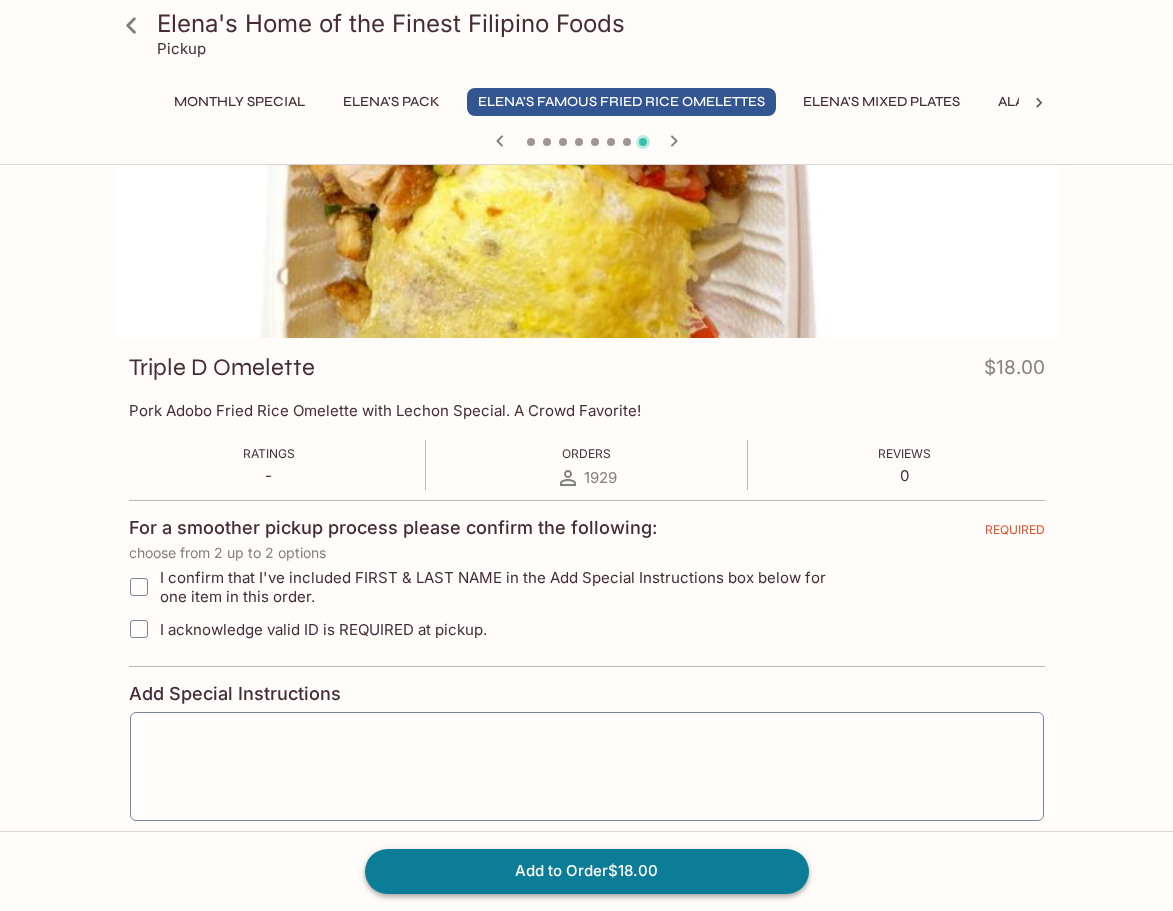 click on "Add to Order  $18.00" at bounding box center (587, 871) 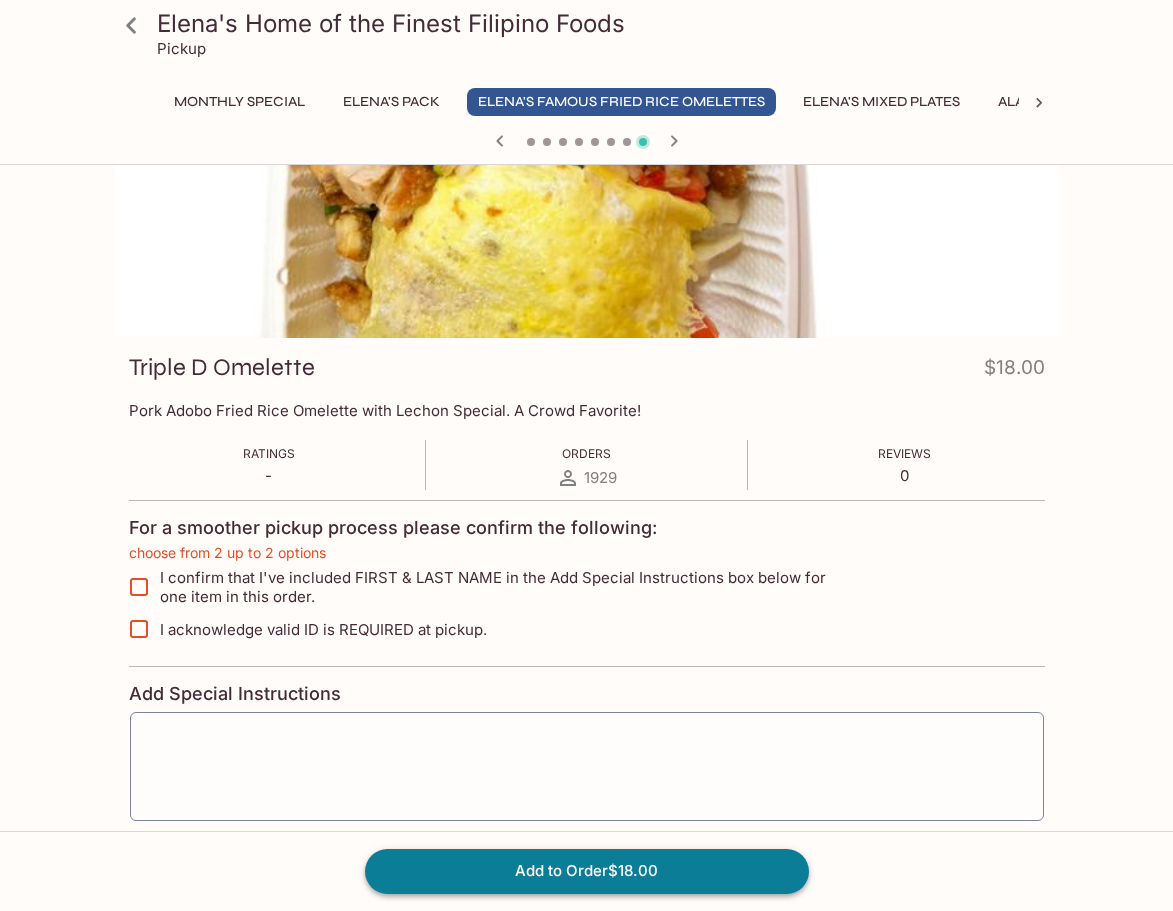 scroll, scrollTop: 240, scrollLeft: 0, axis: vertical 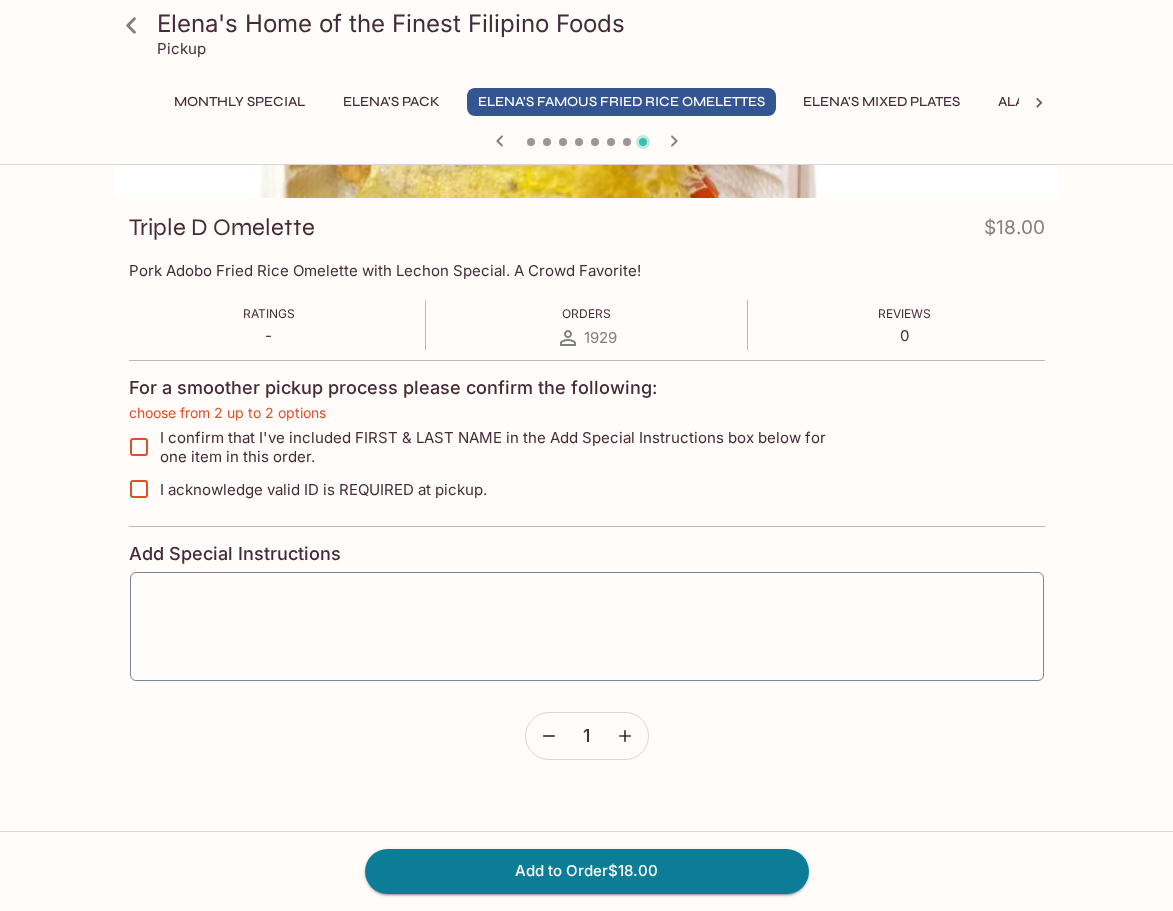 click on "I confirm that I've included FIRST & LAST NAME in the Add Special Instructions box below for one item in this order." at bounding box center (139, 447) 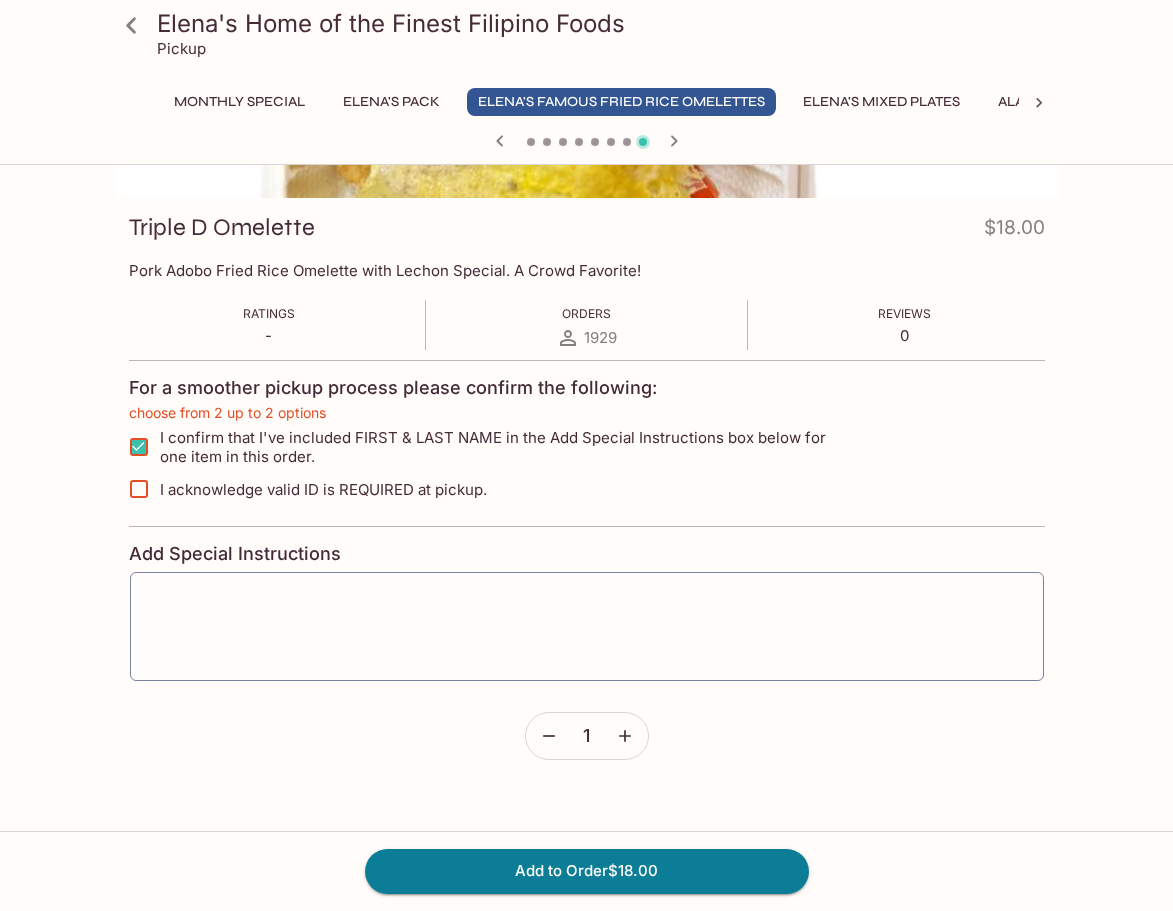 click on "I acknowledge valid ID is REQUIRED at pickup." at bounding box center [139, 489] 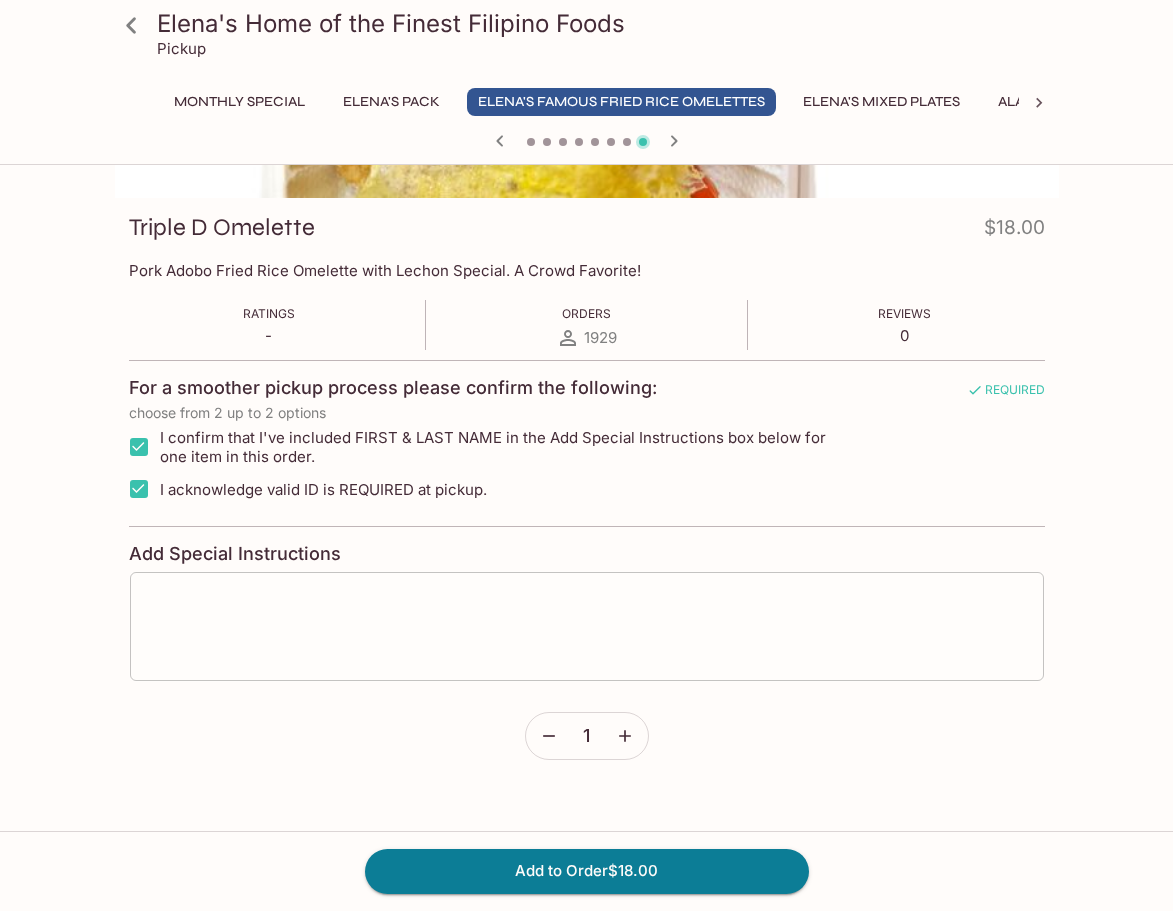 click at bounding box center [587, 627] 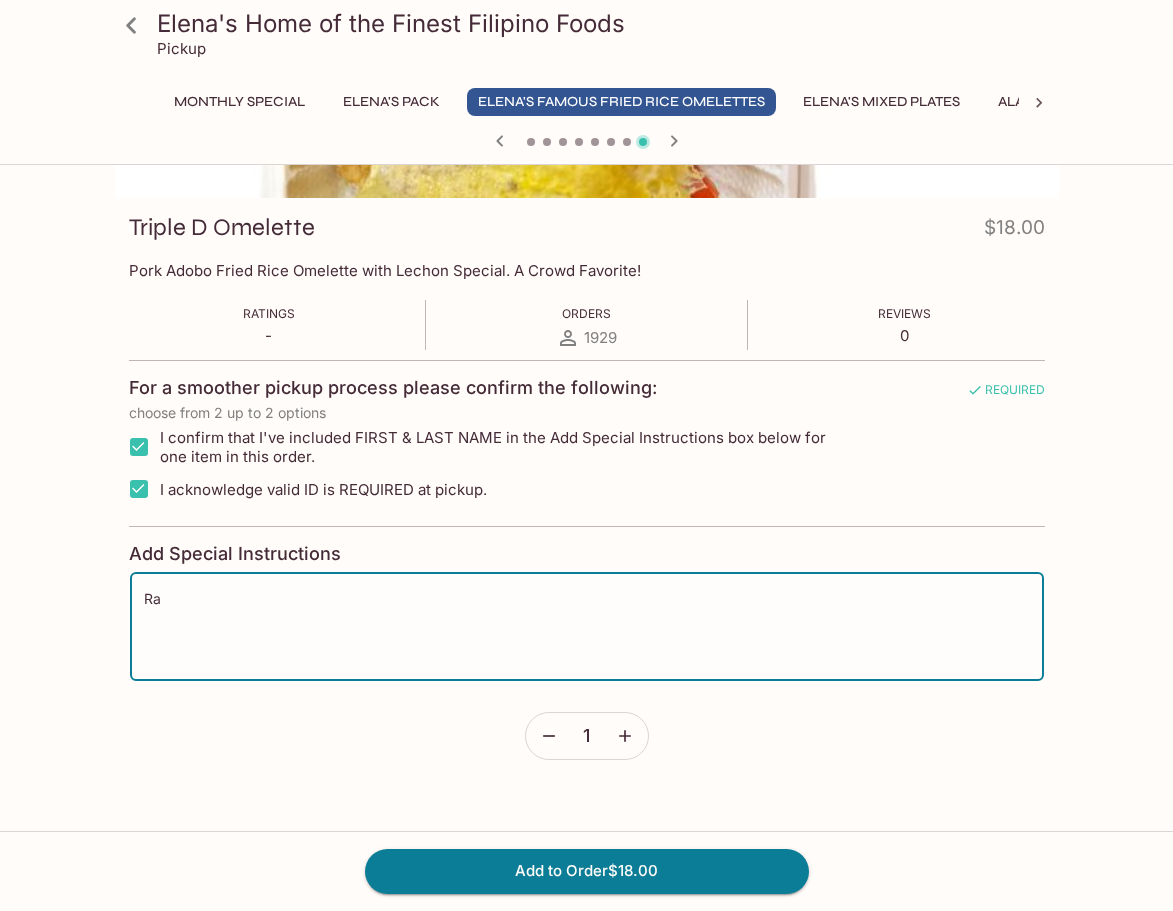 type on "R" 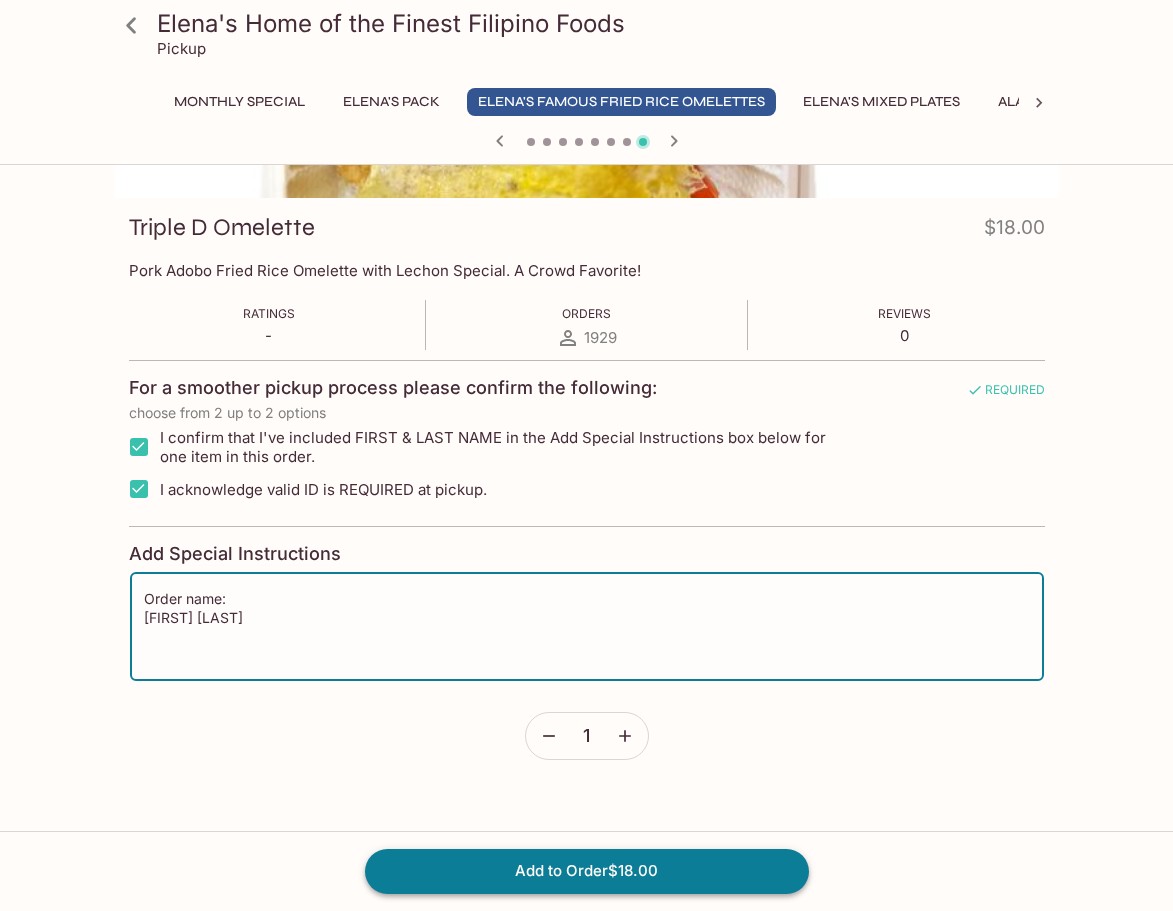 type on "Order name:
[FIRST] [LAST]" 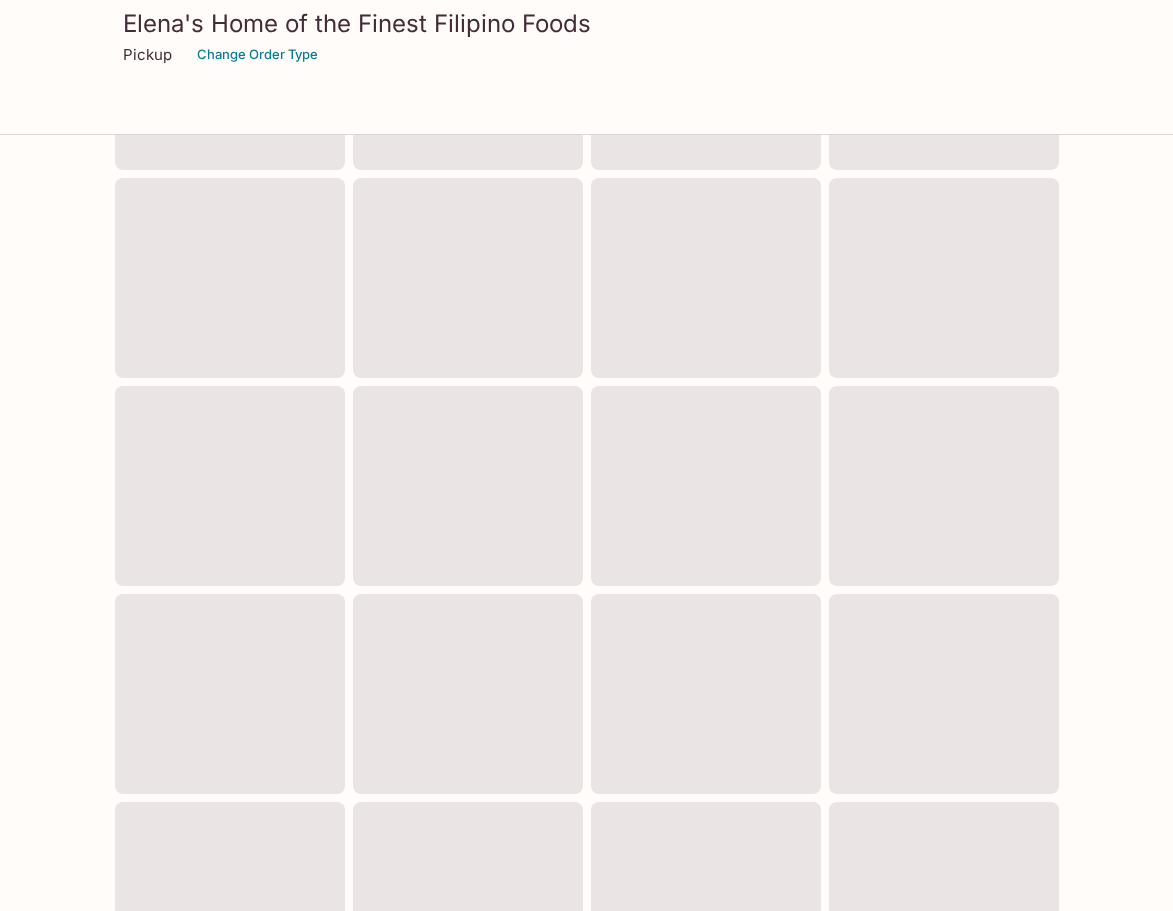 scroll, scrollTop: 0, scrollLeft: 0, axis: both 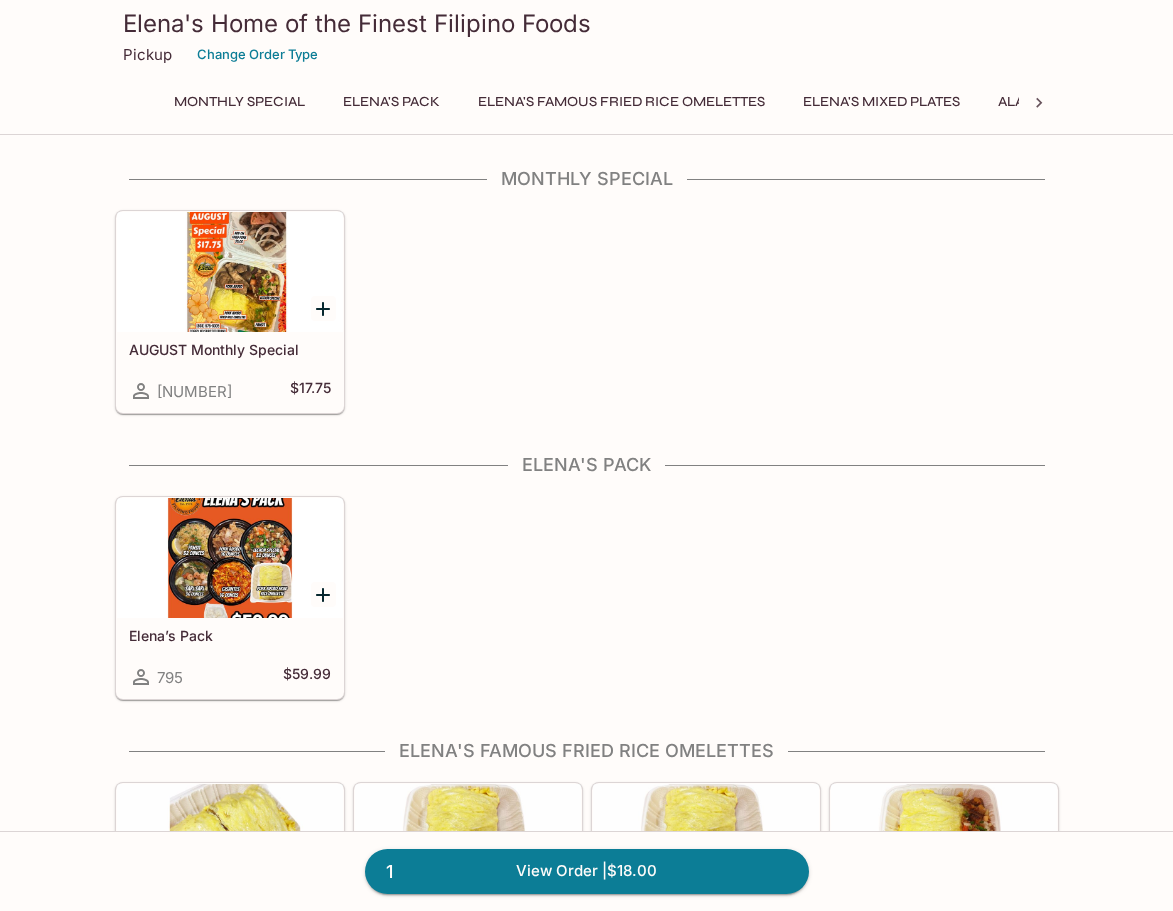 click on "AUGUST Monthly Special [NUMBER] $17.75" at bounding box center (230, 372) 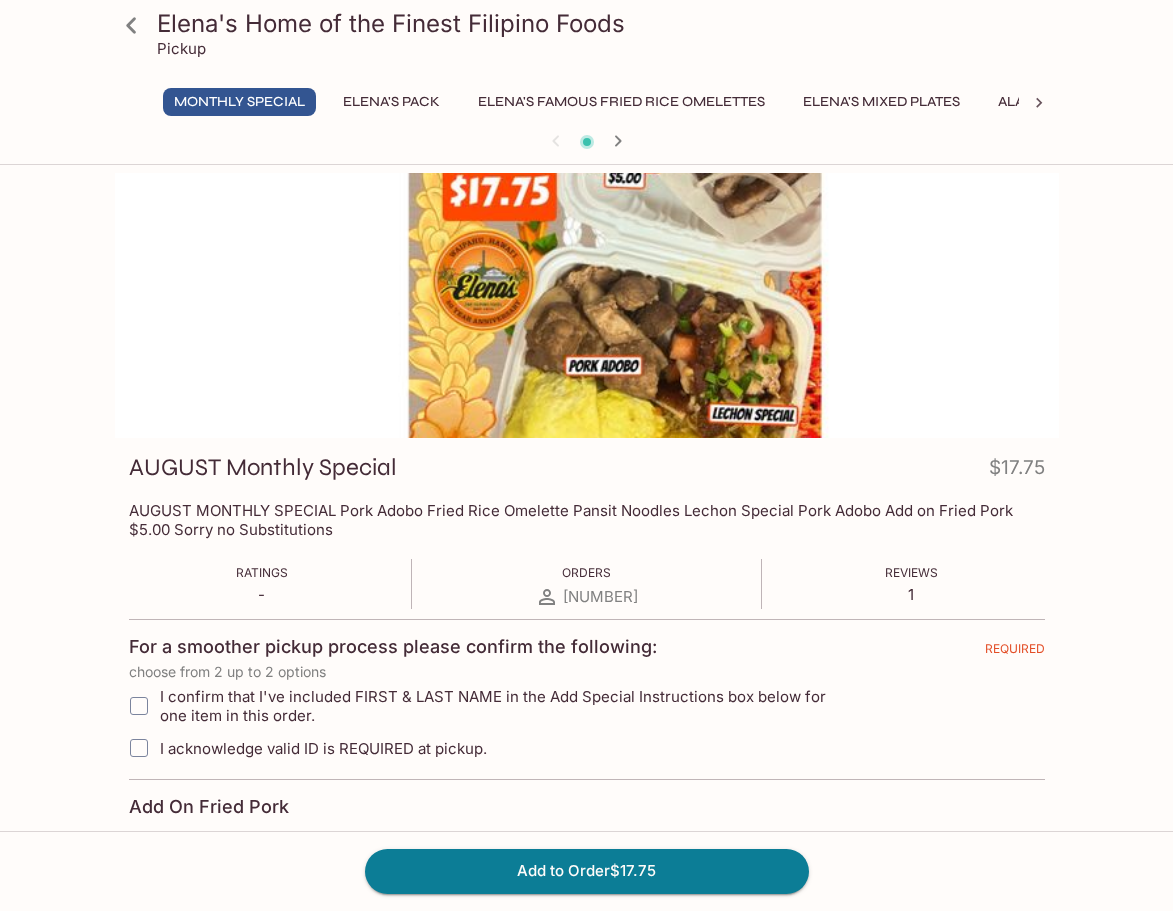click on "I confirm that I've included FIRST & LAST NAME in the Add Special Instructions box below for one item in this order." at bounding box center (139, 706) 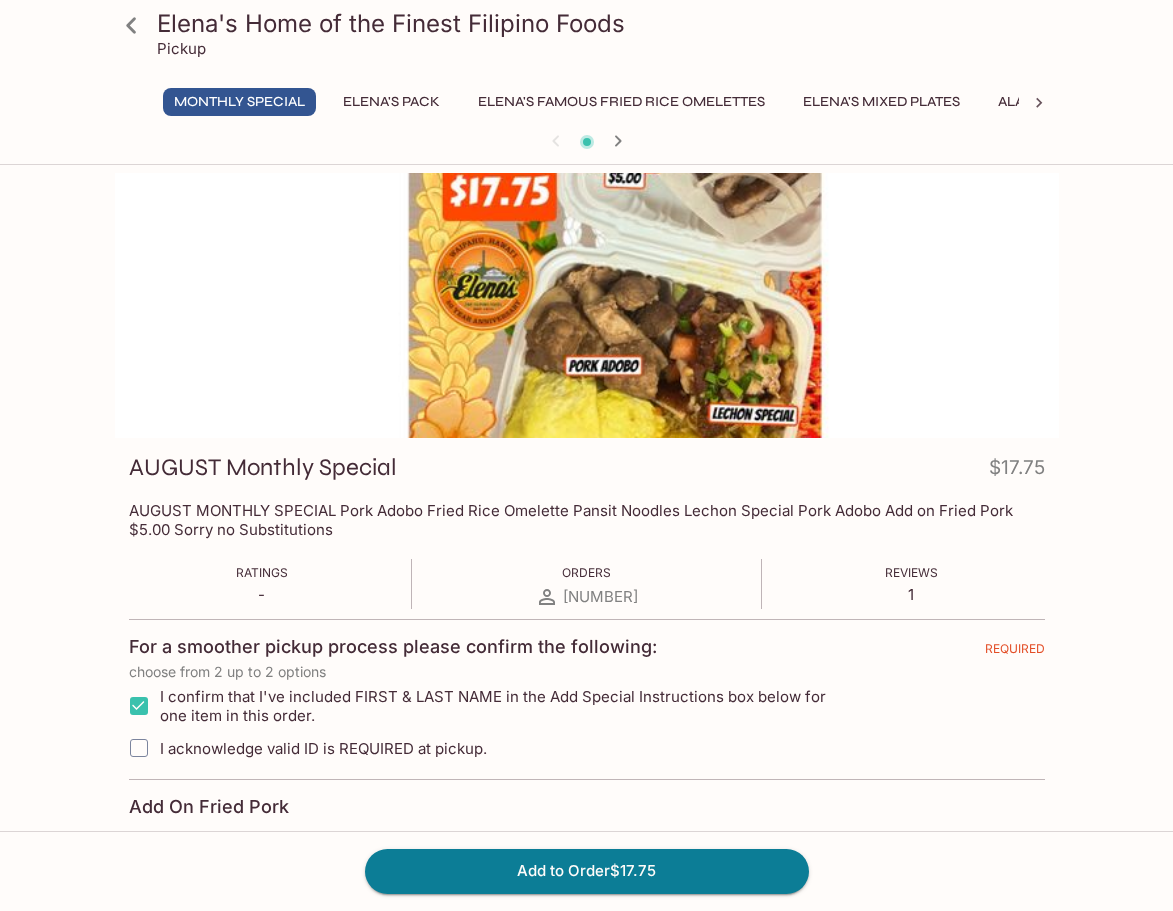 click on "I acknowledge valid ID is REQUIRED at pickup." at bounding box center [139, 748] 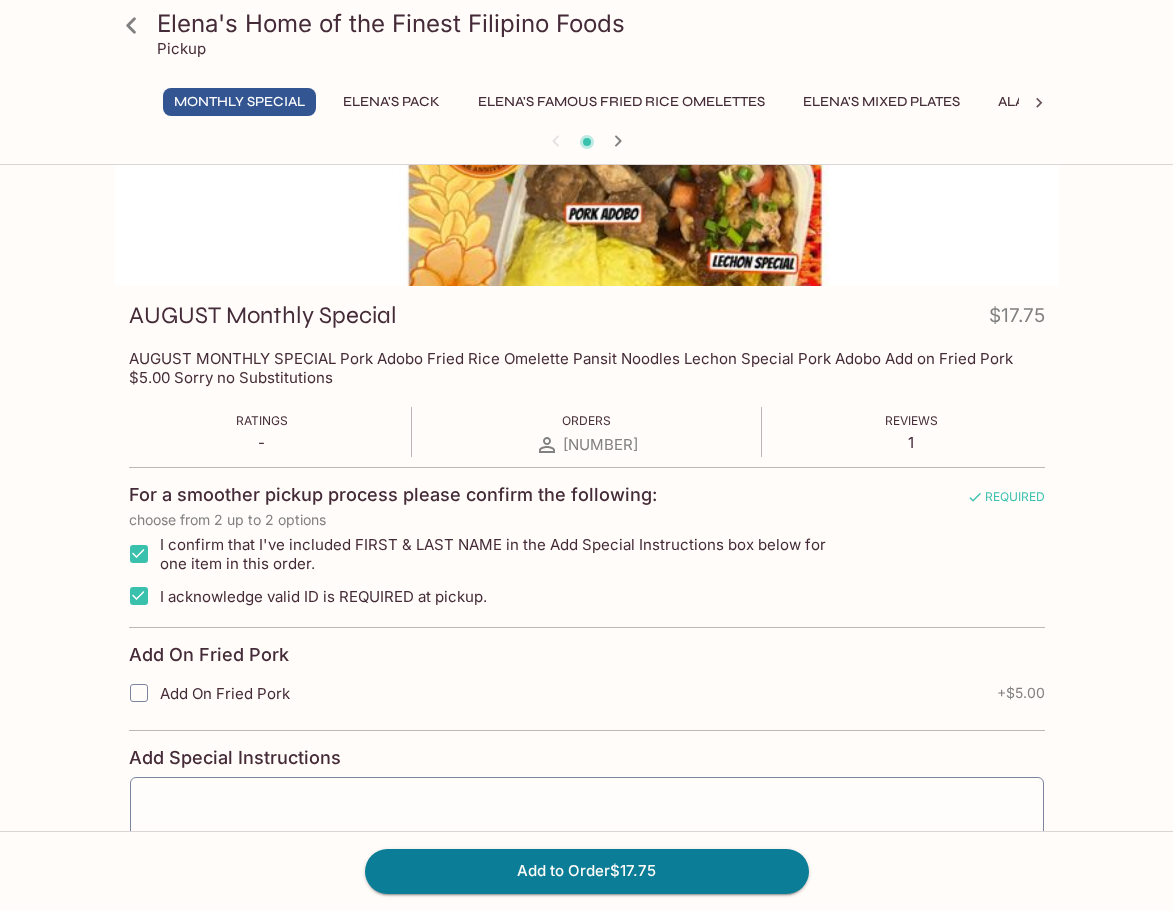 scroll, scrollTop: 315, scrollLeft: 0, axis: vertical 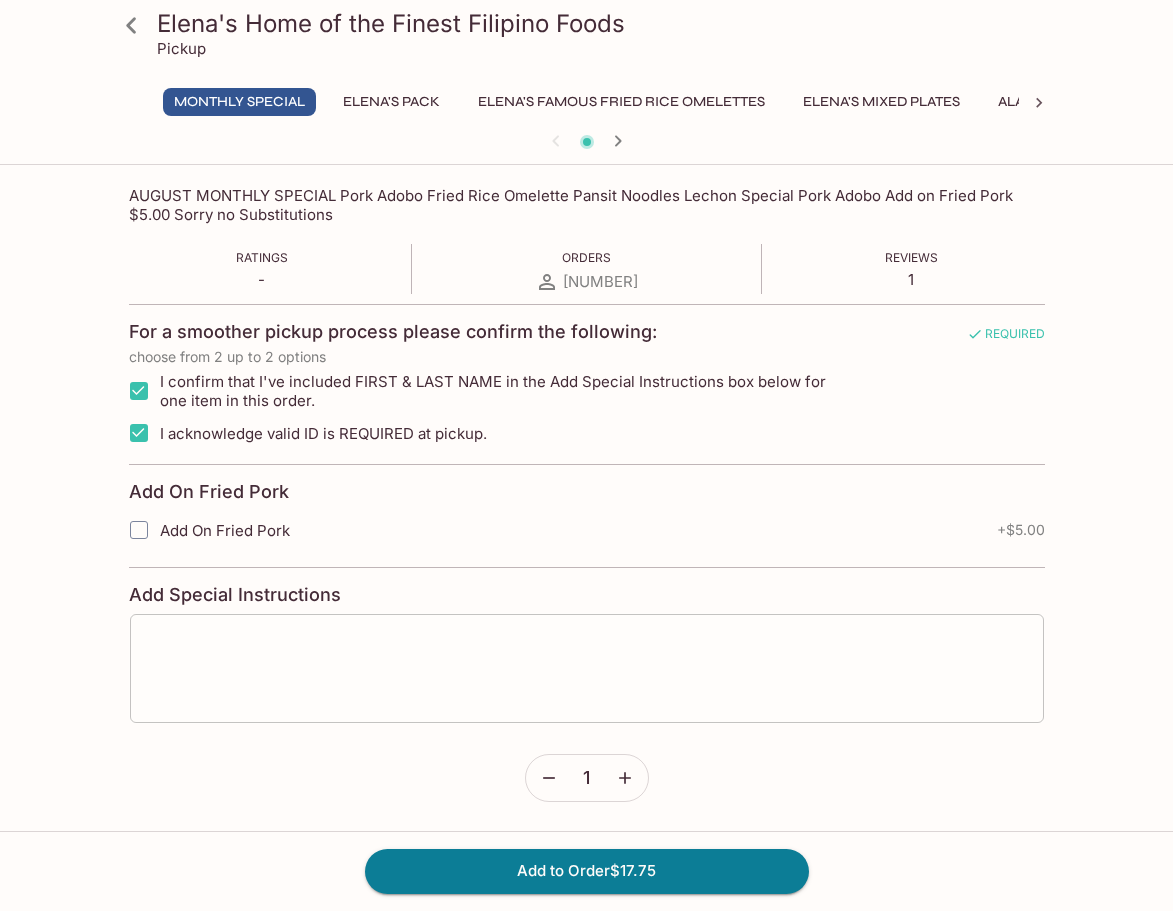 click on "x ​" at bounding box center [587, 668] 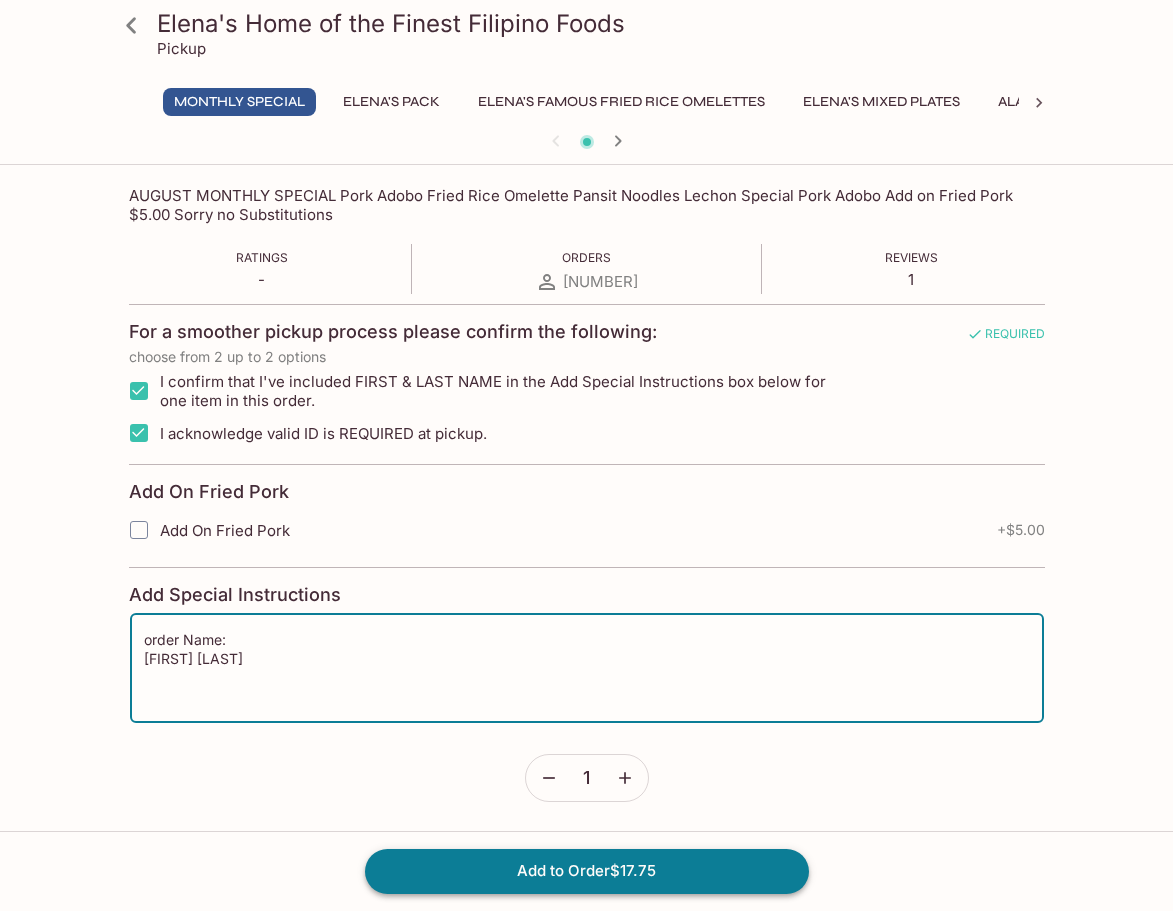 type on "order Name:
[FIRST] [LAST]" 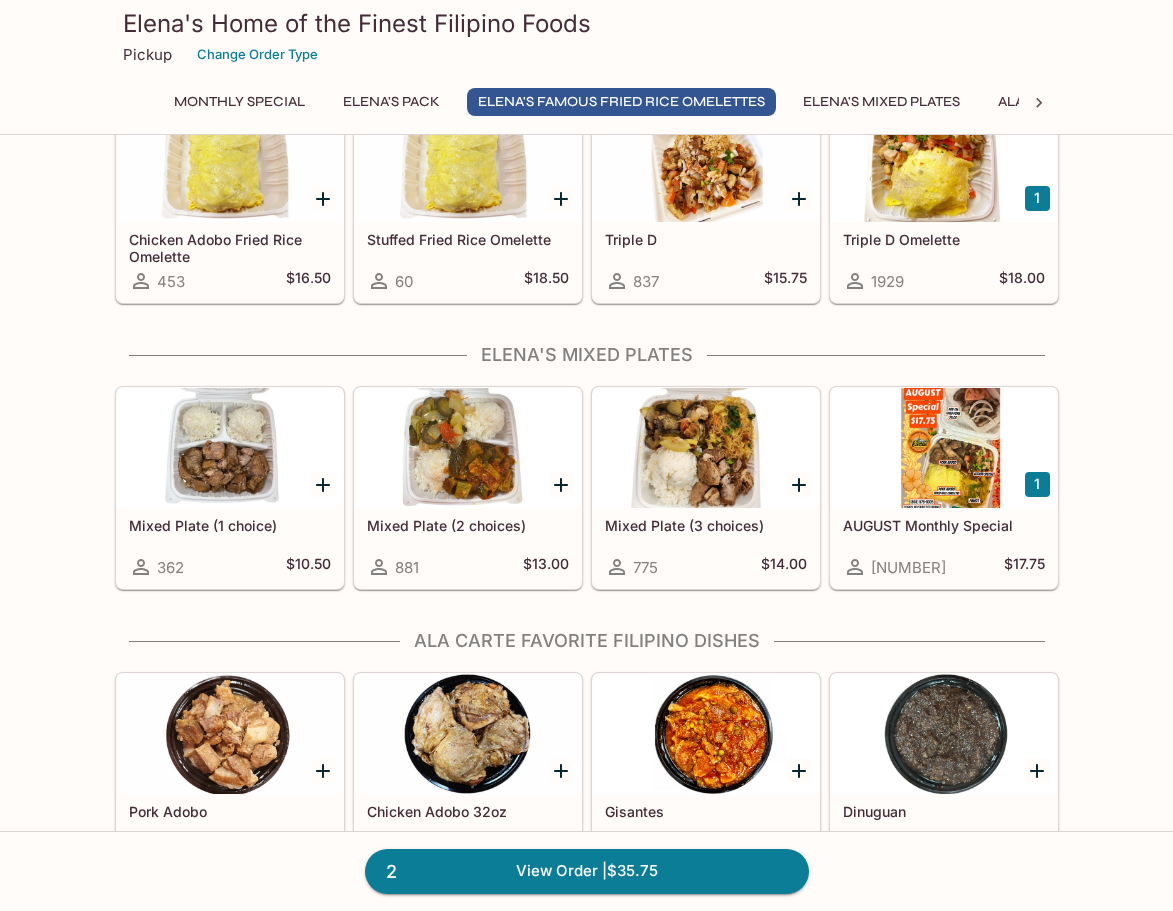 scroll, scrollTop: 900, scrollLeft: 0, axis: vertical 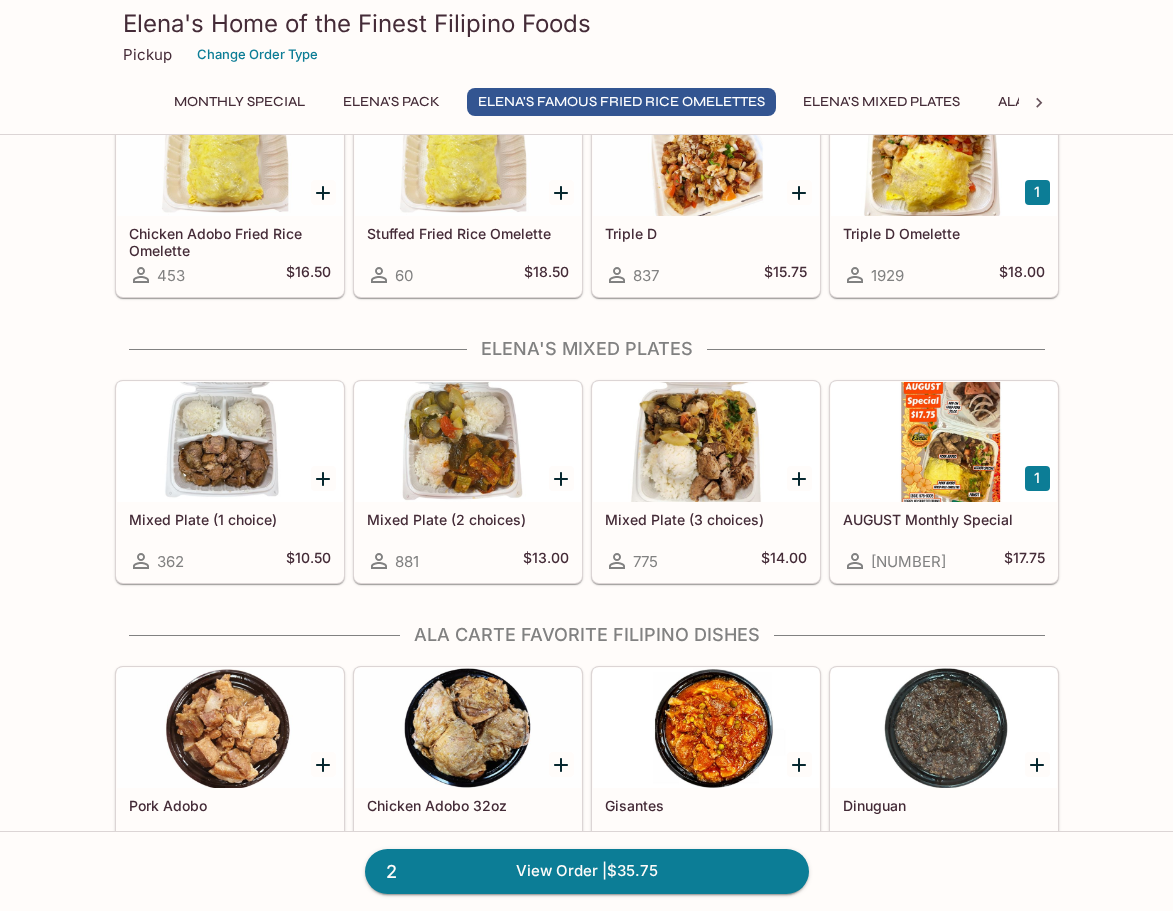 click at bounding box center [230, 442] 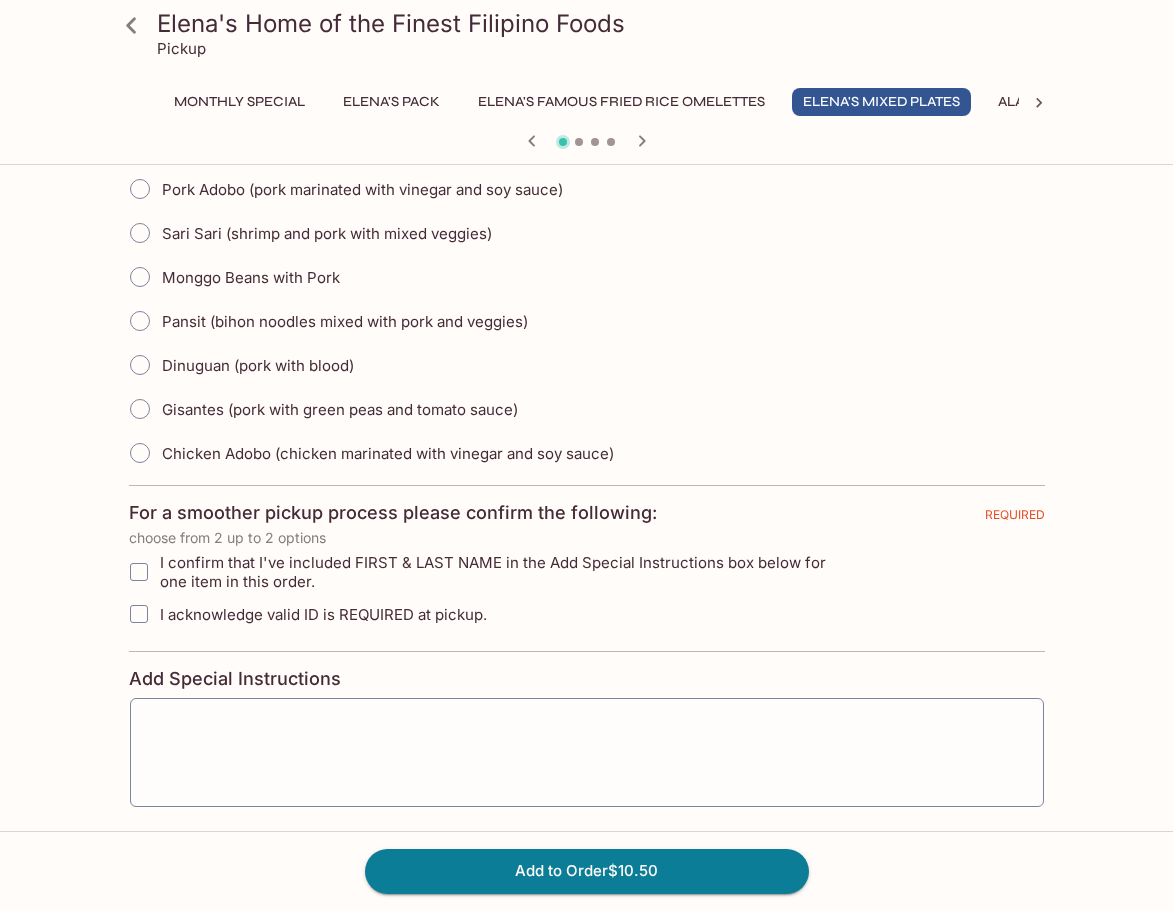 scroll, scrollTop: 500, scrollLeft: 0, axis: vertical 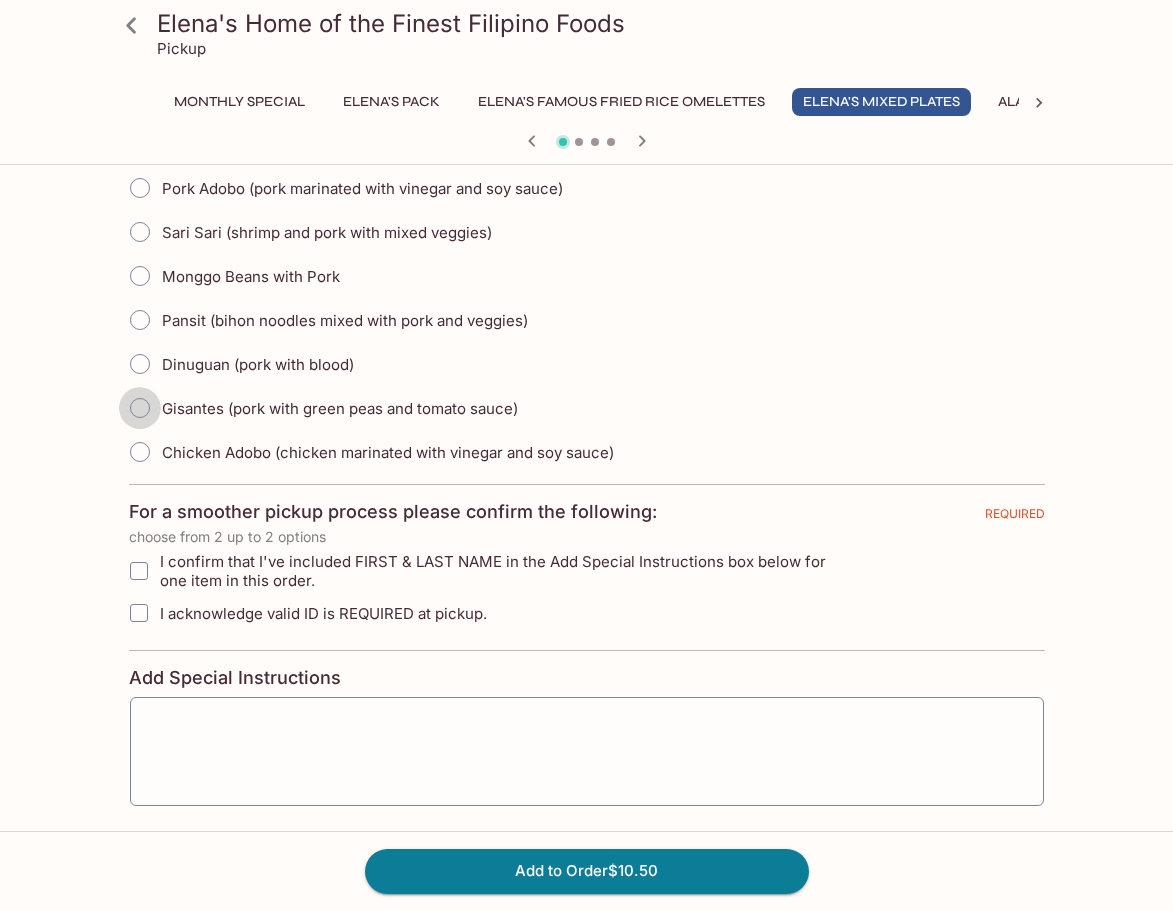 click on "Gisantes (pork with green peas and tomato sauce)" at bounding box center [140, 408] 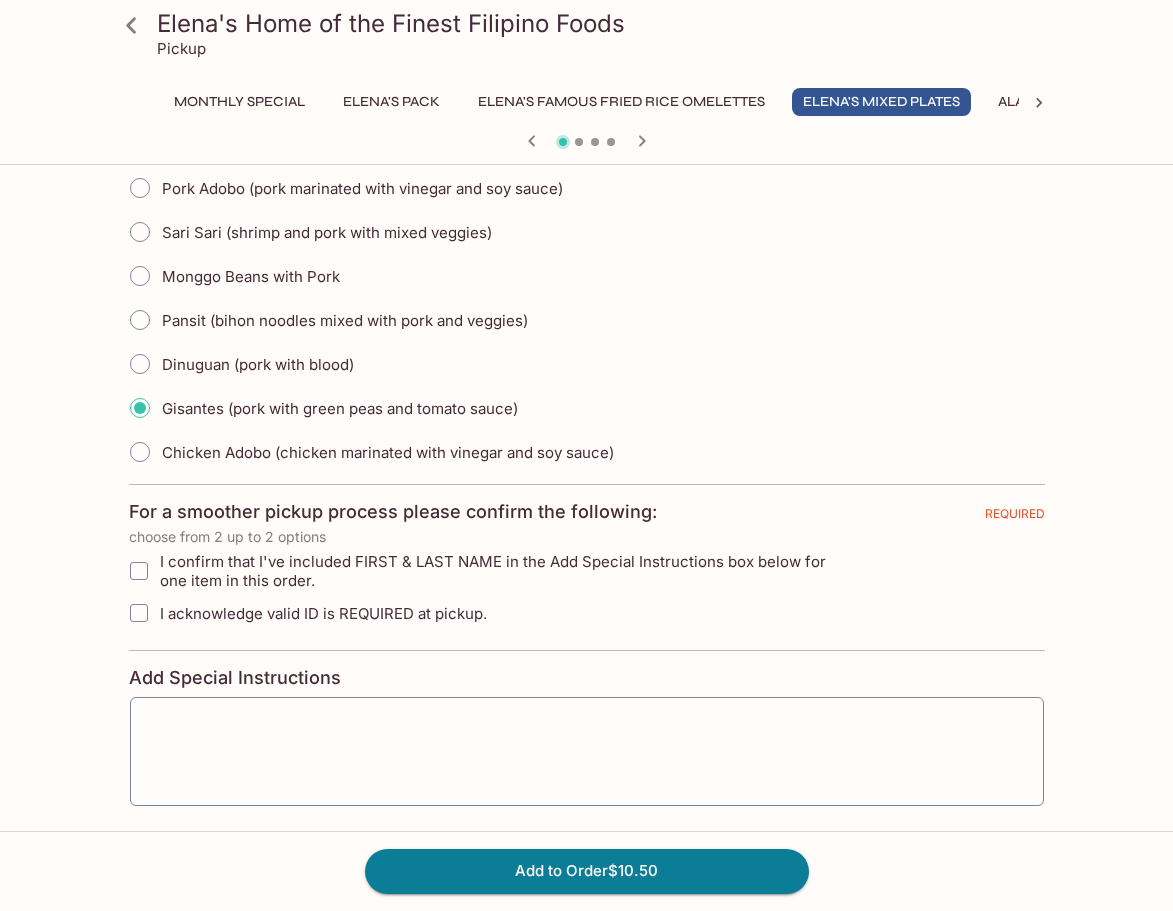 click on "I confirm that I've included FIRST & LAST NAME in the Add Special Instructions box below for one item in this order." at bounding box center (139, 571) 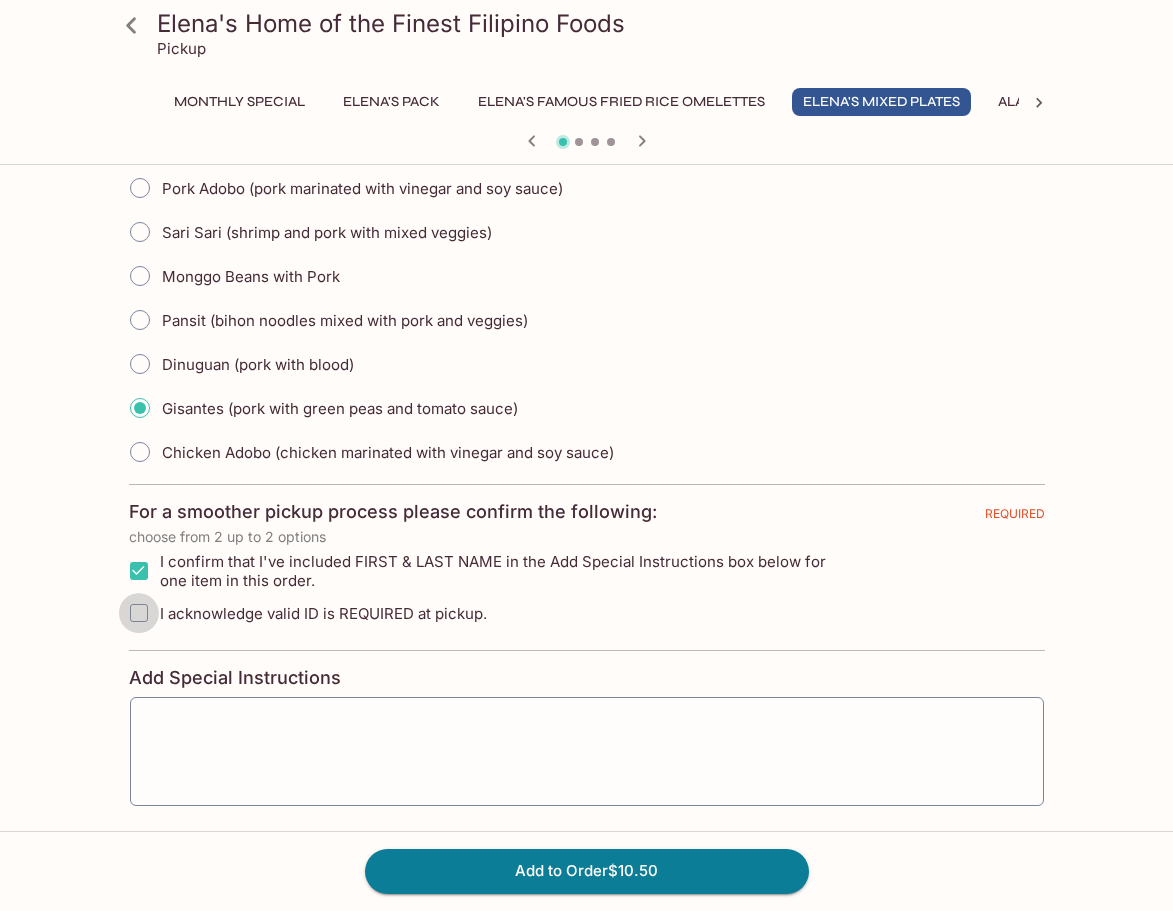 click on "I acknowledge valid ID is REQUIRED at pickup." at bounding box center (139, 613) 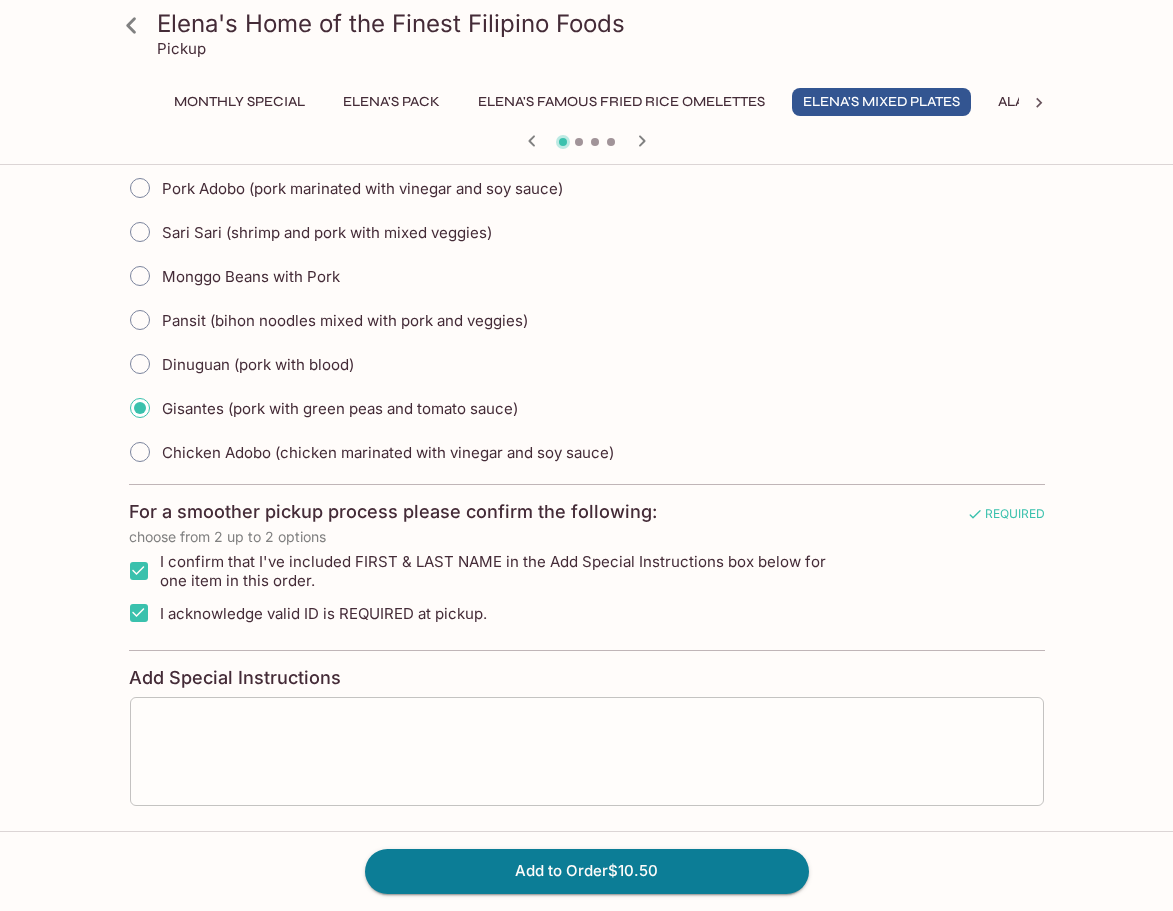 click on "x ​" at bounding box center [587, 751] 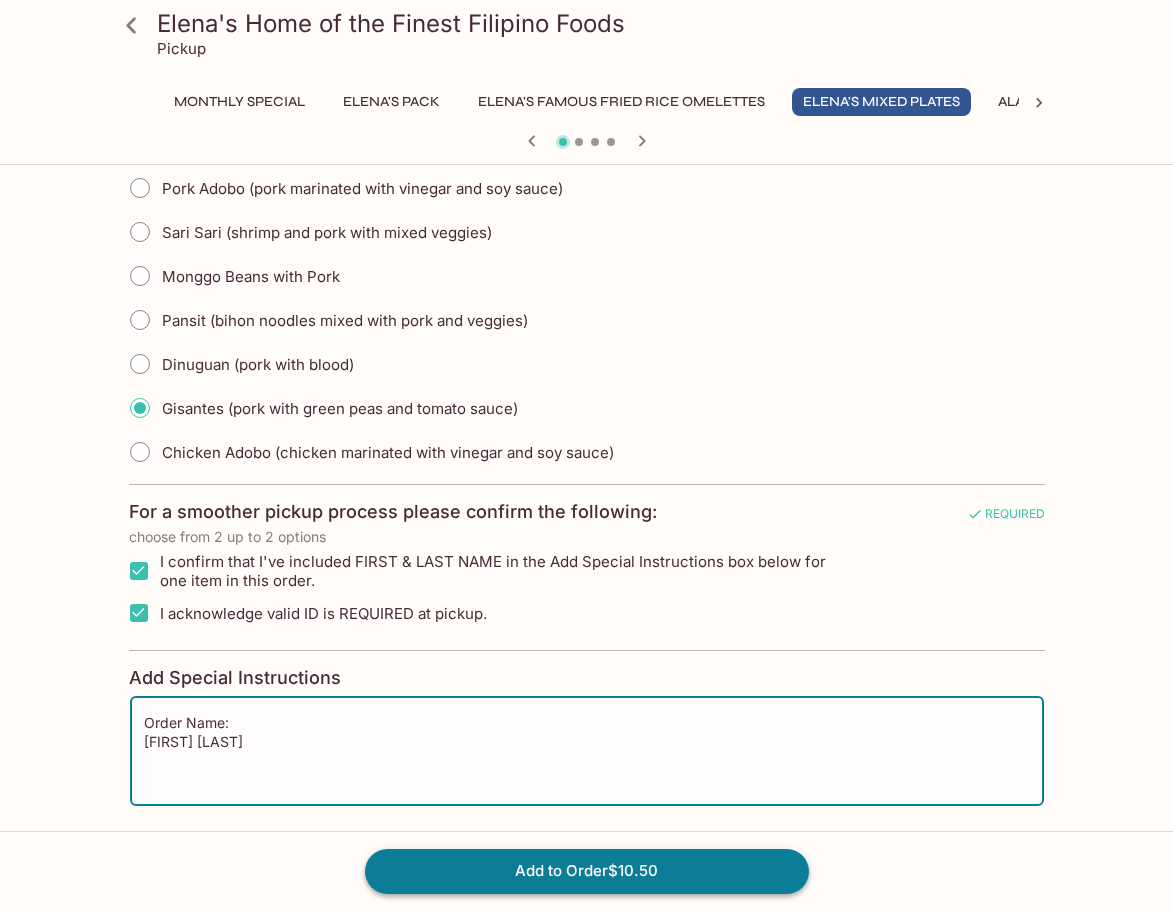type on "Order Name:
[FIRST] [LAST]" 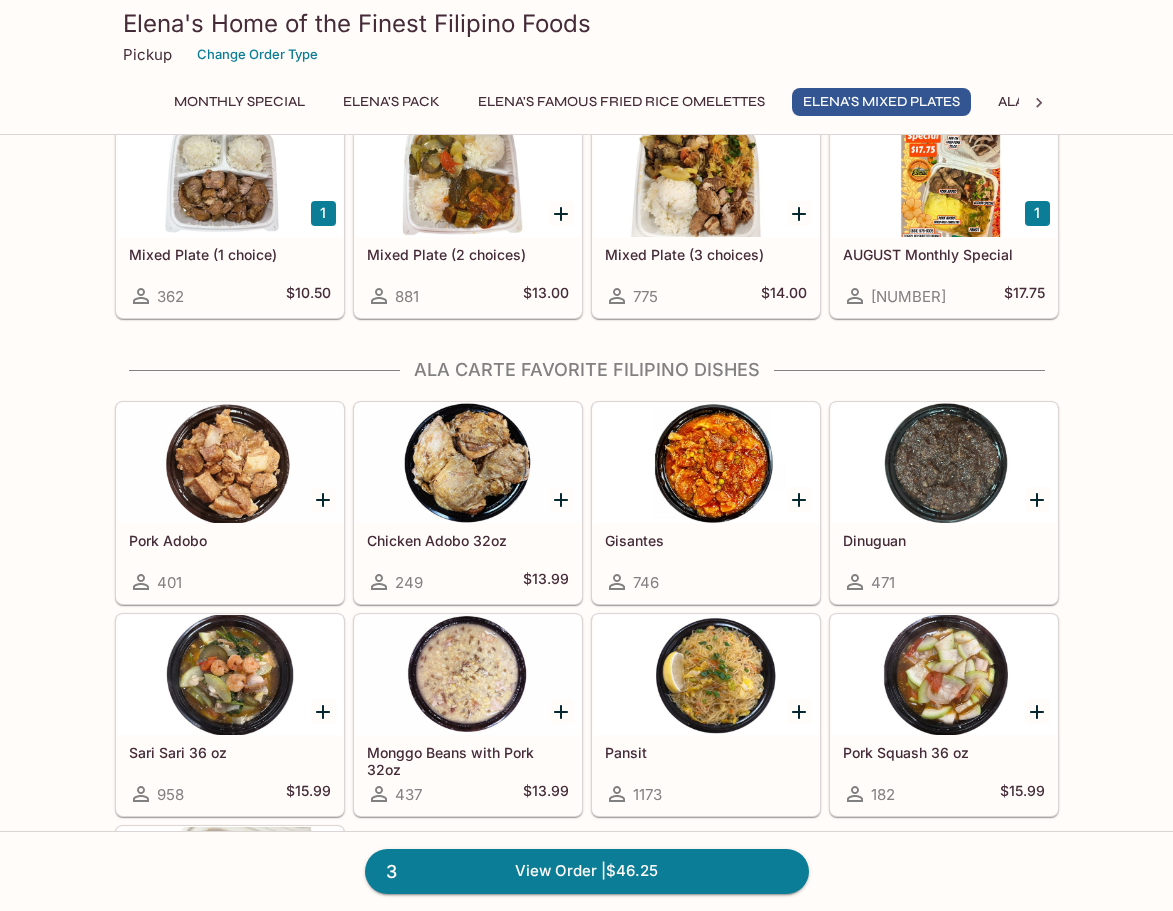 scroll, scrollTop: 1200, scrollLeft: 0, axis: vertical 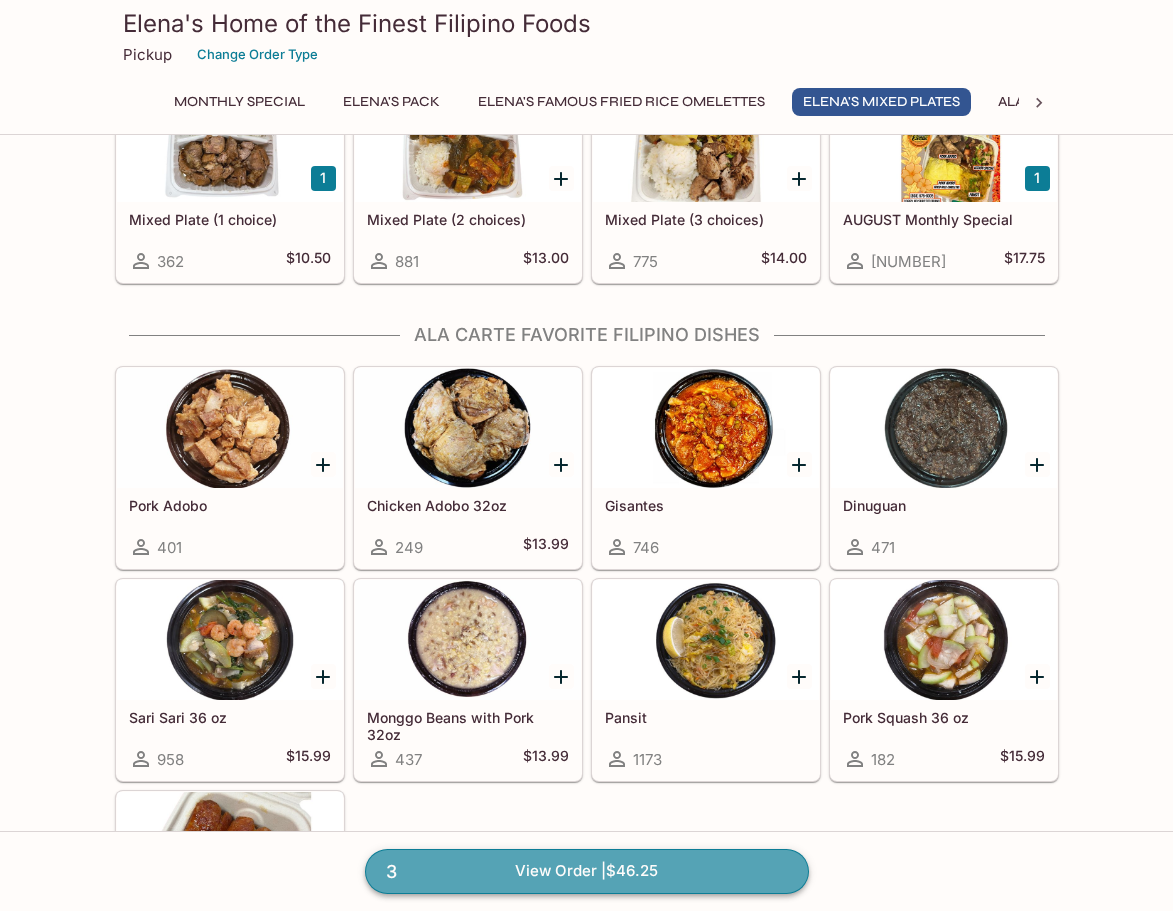 click on "3 View Order |  $46.25" at bounding box center (587, 871) 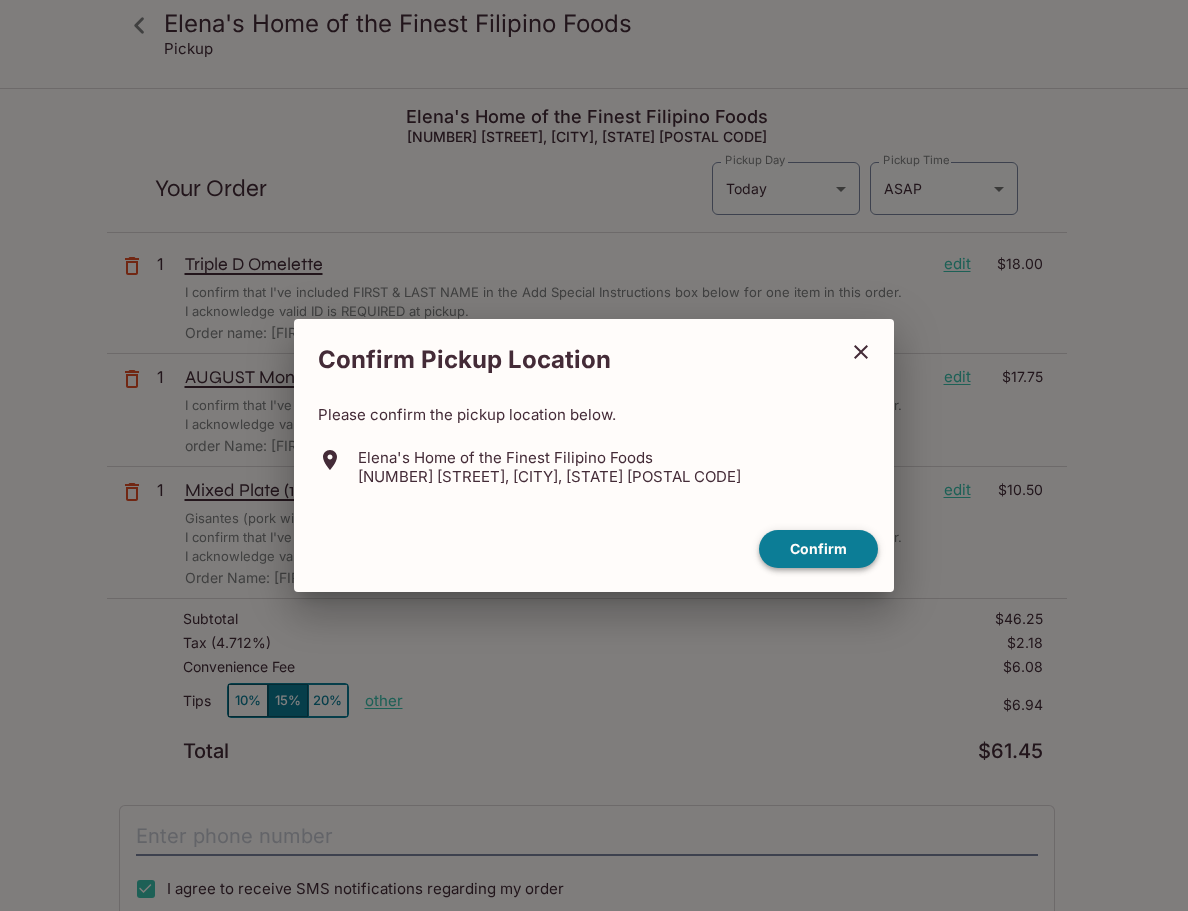 click on "Confirm" at bounding box center [818, 549] 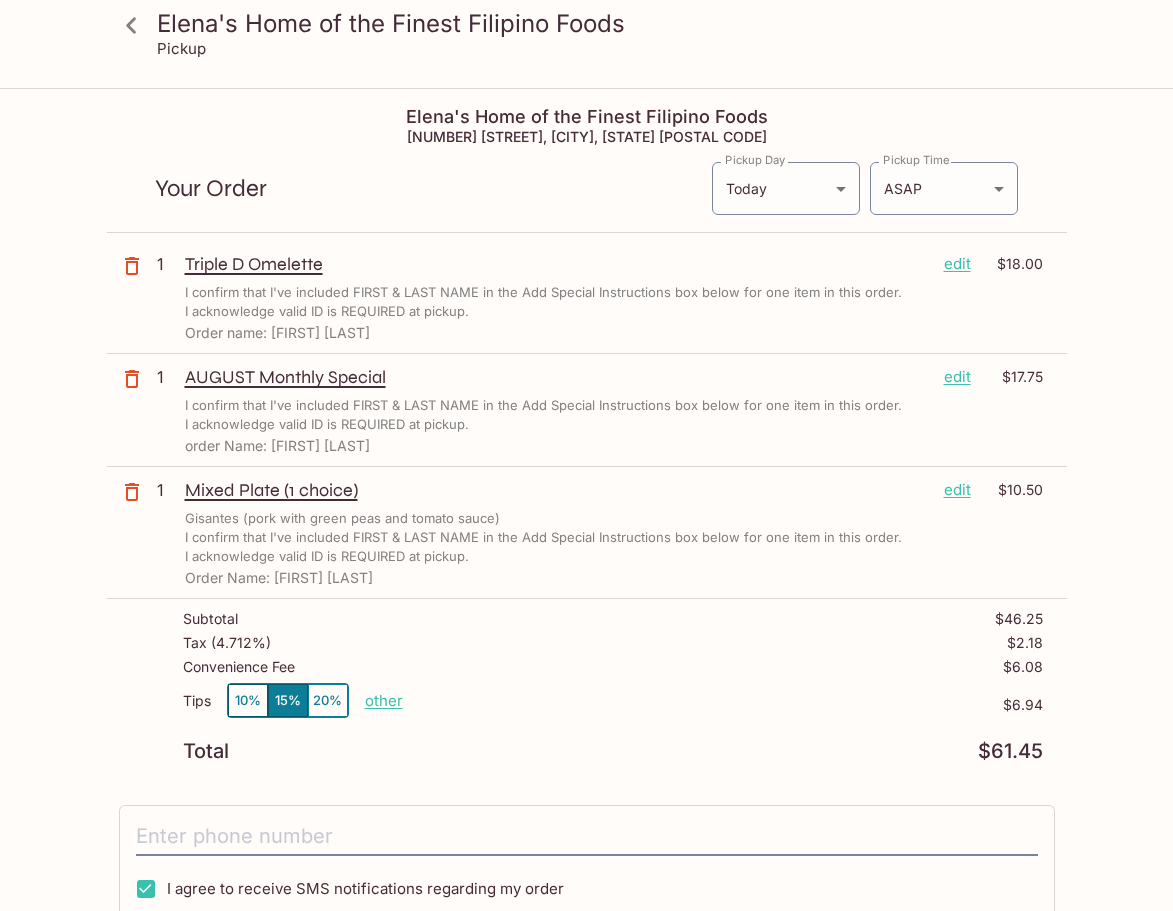 click on "edit" at bounding box center (957, 377) 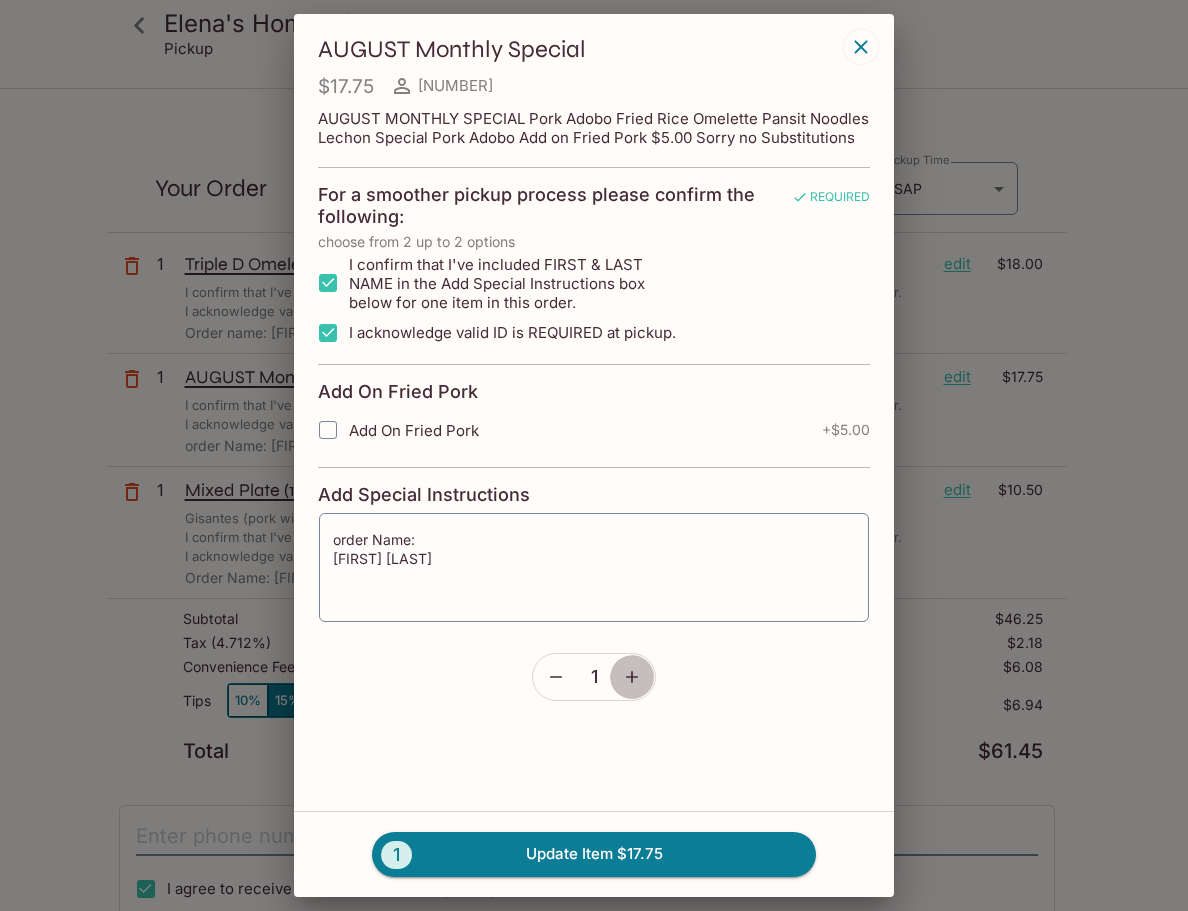 click 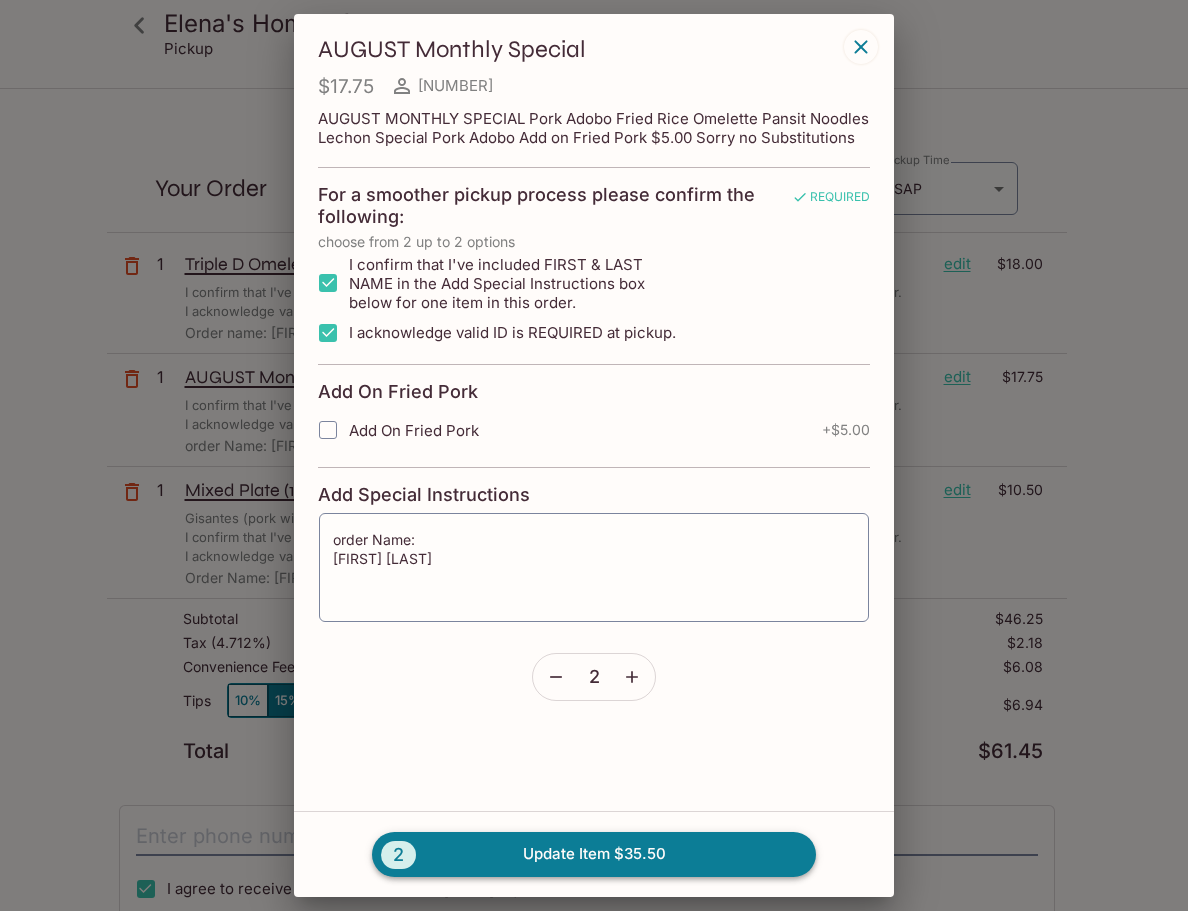 click on "2 Update Item $35.50" at bounding box center [594, 854] 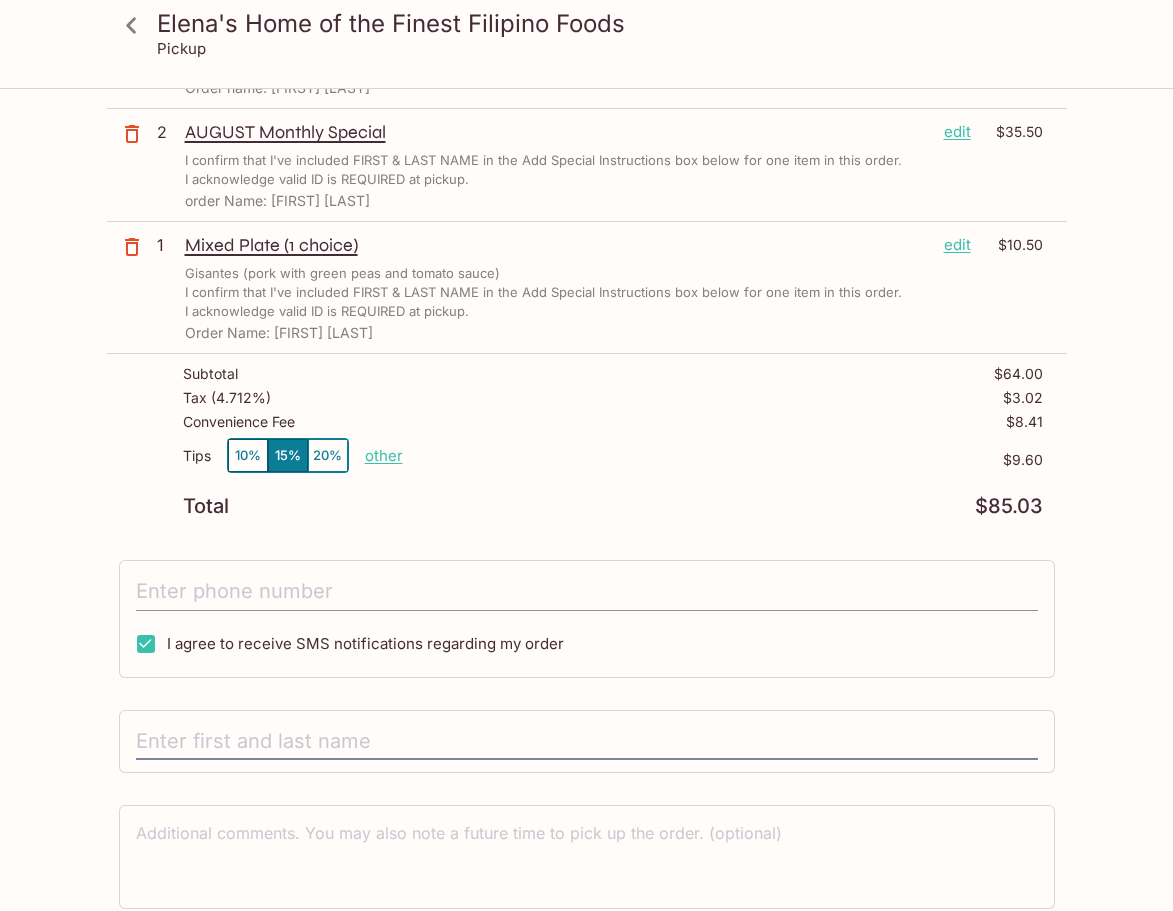 scroll, scrollTop: 200, scrollLeft: 0, axis: vertical 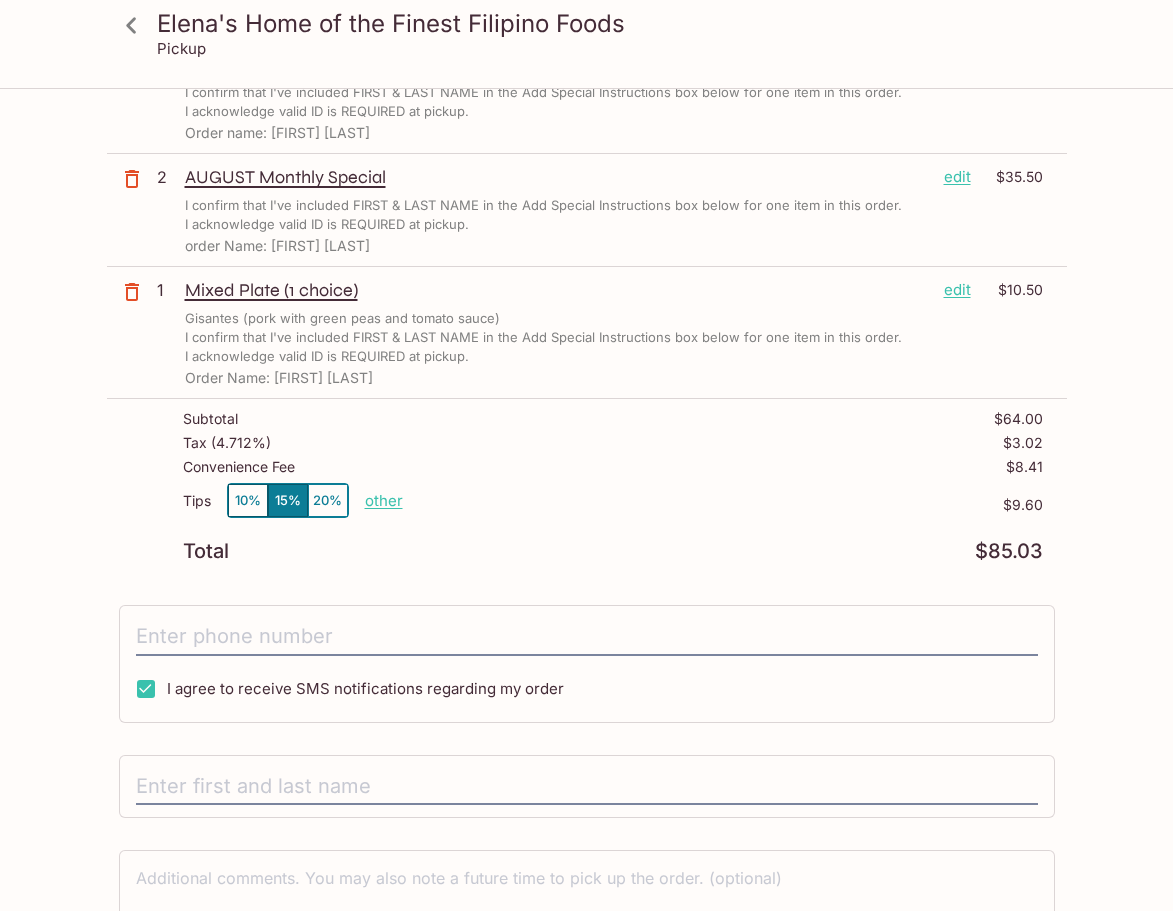 click on "edit" at bounding box center (957, 177) 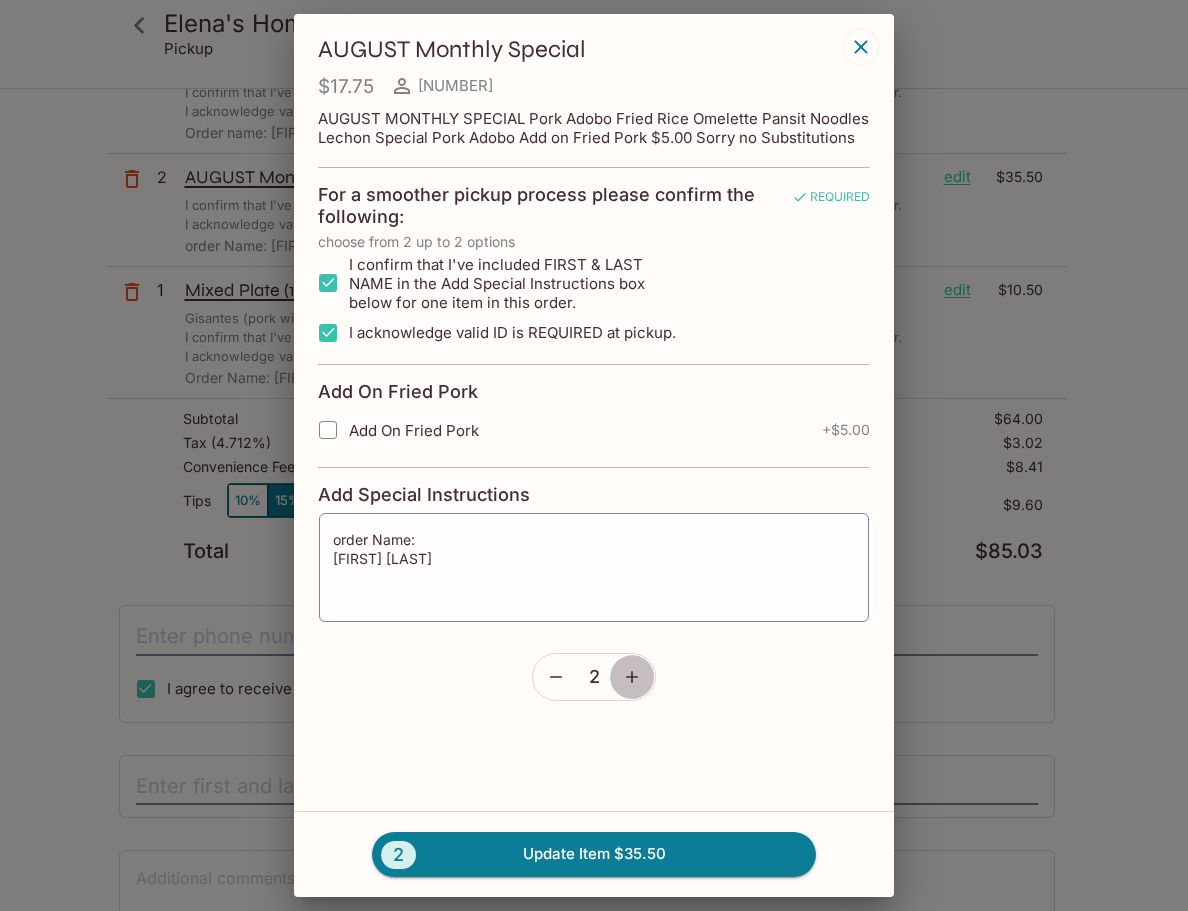 click at bounding box center [632, 677] 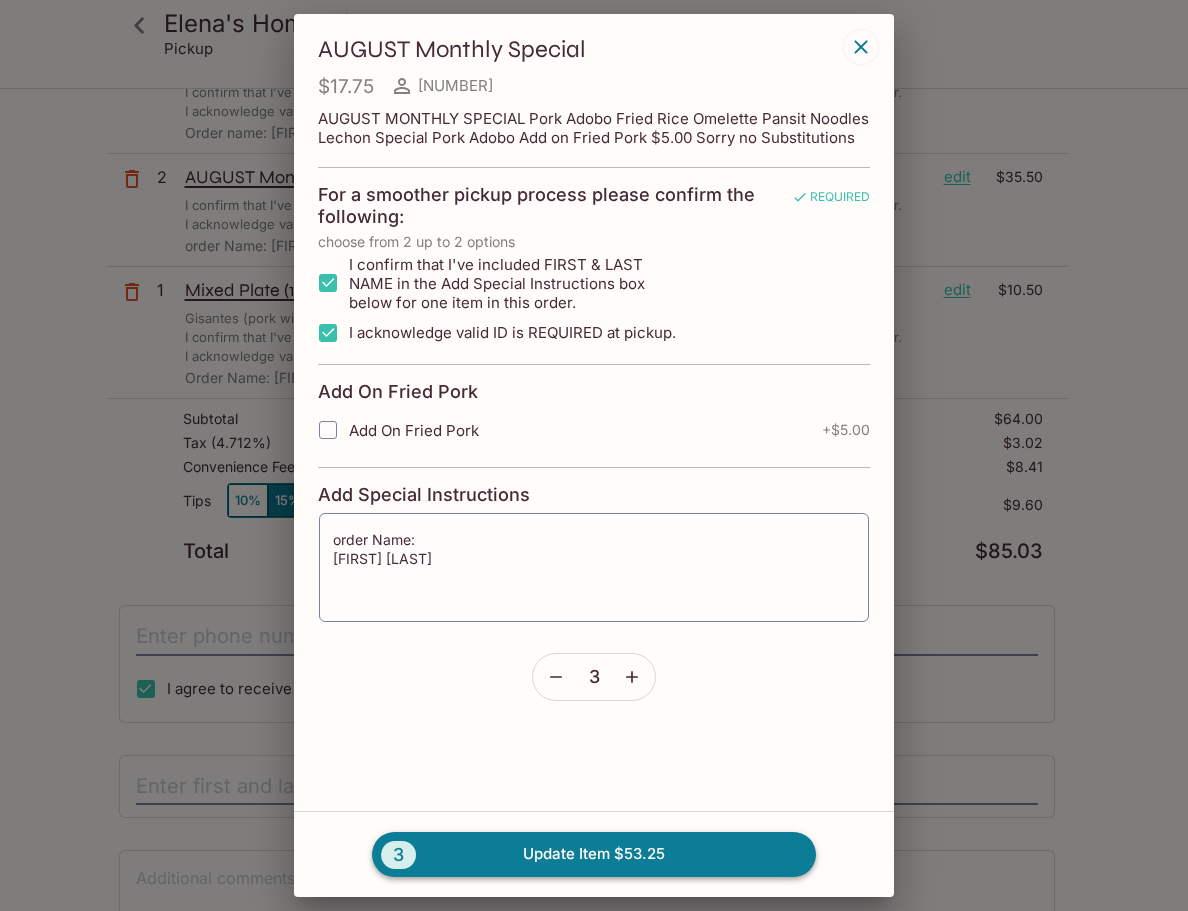 click on "3 Update Item $53.25" at bounding box center (594, 854) 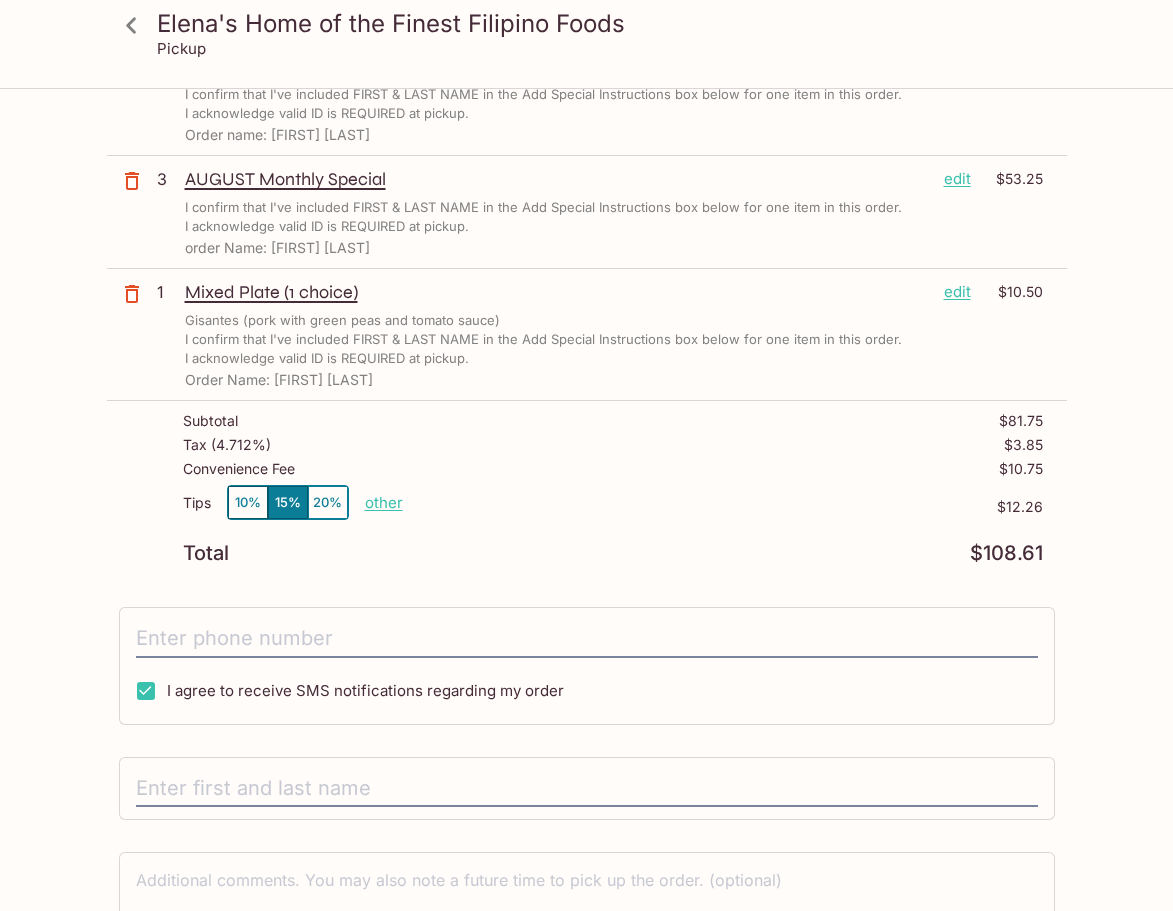 scroll, scrollTop: 325, scrollLeft: 0, axis: vertical 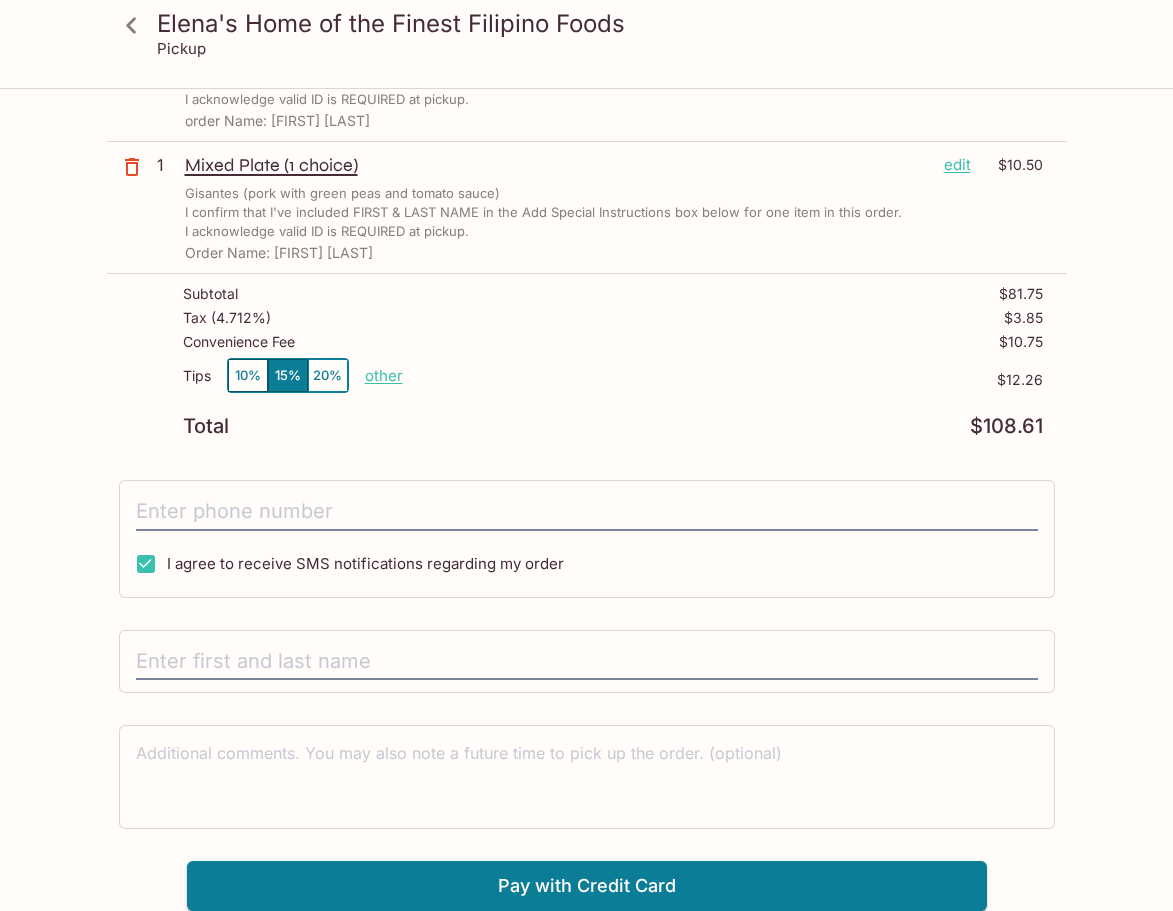 click on "10%" at bounding box center (248, 375) 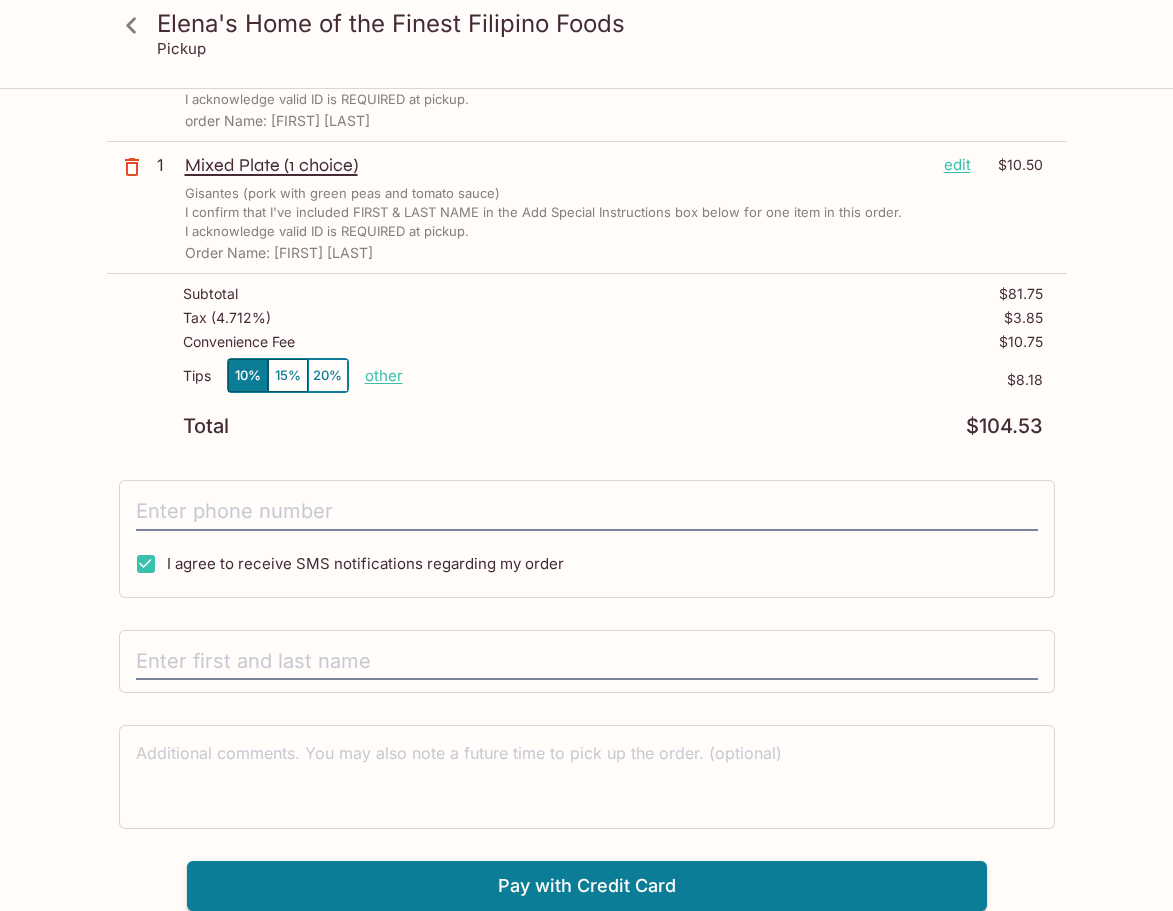 click on "Tax ( 4.712% ) $3.85" at bounding box center [613, 322] 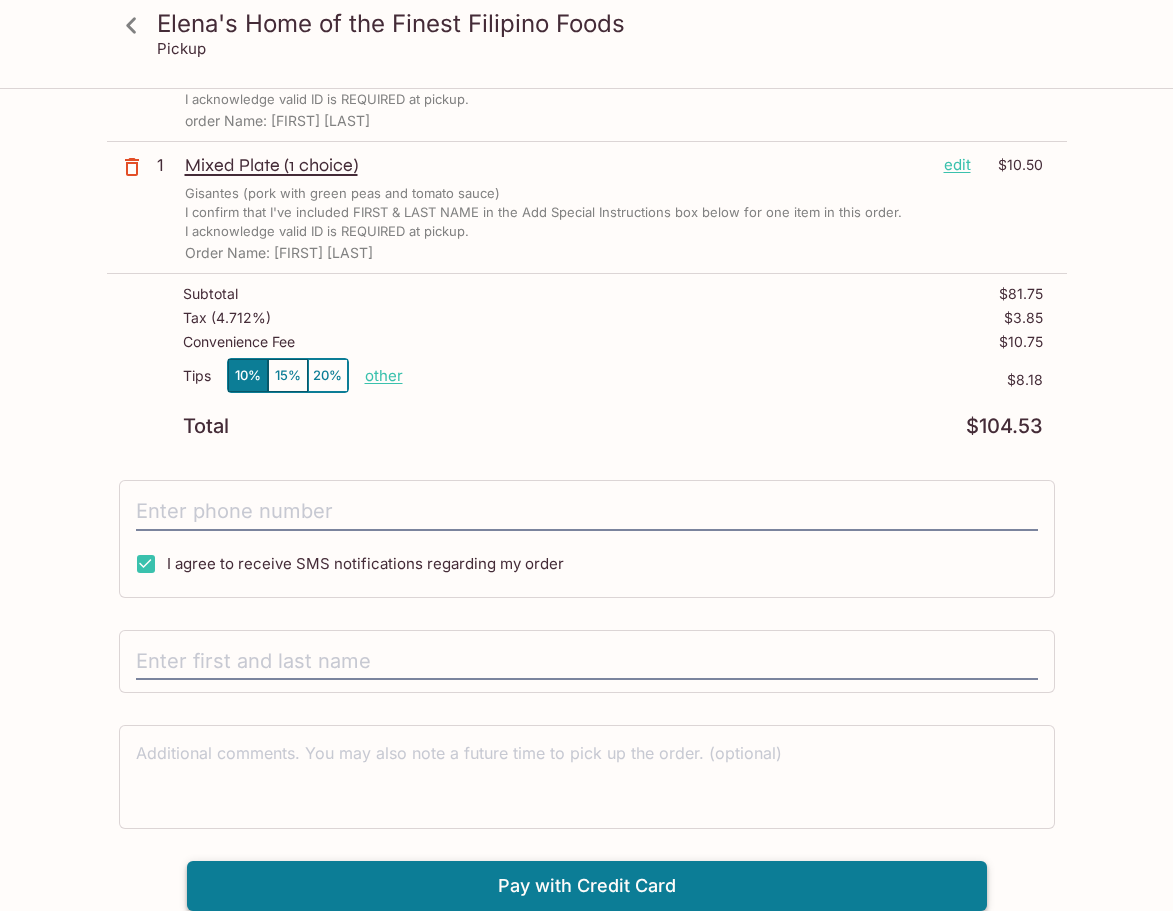 click on "Pay with Credit Card" at bounding box center (587, 886) 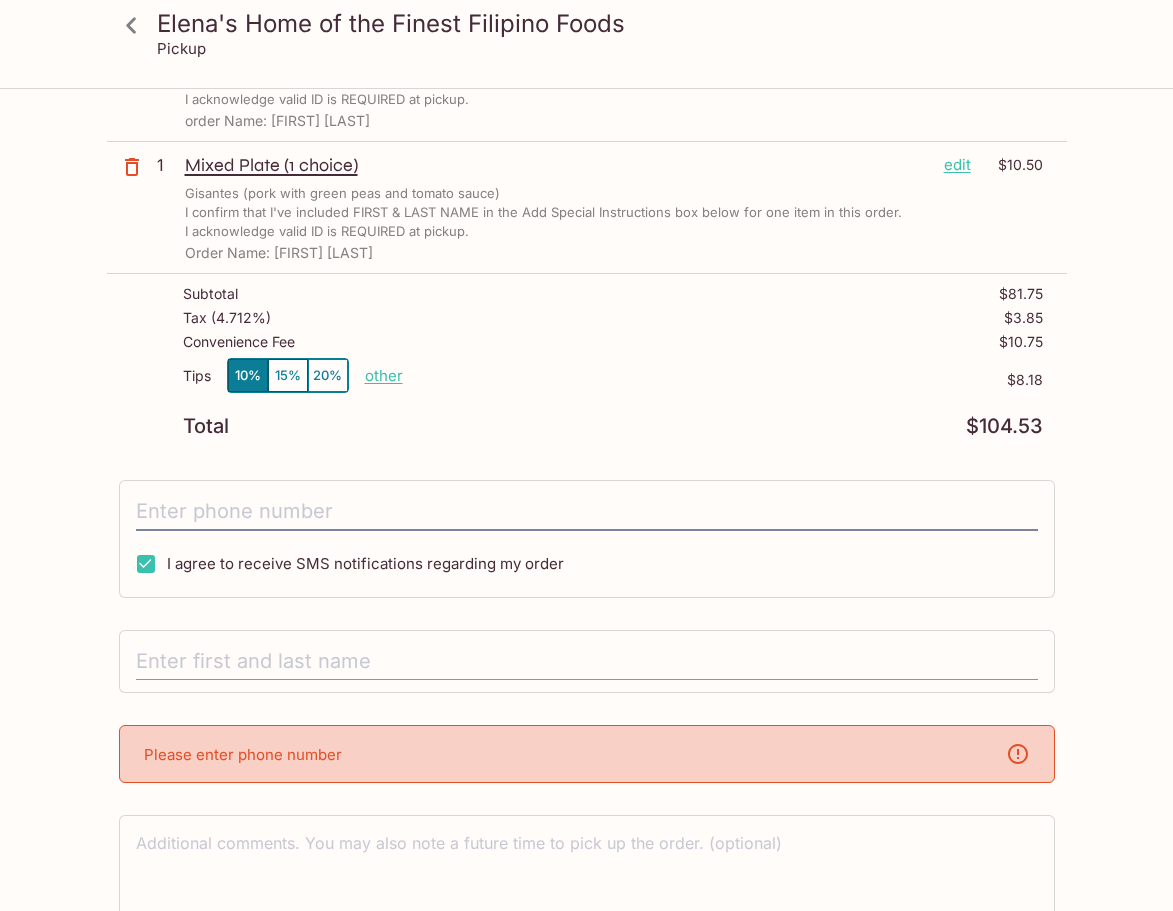 click at bounding box center [587, 662] 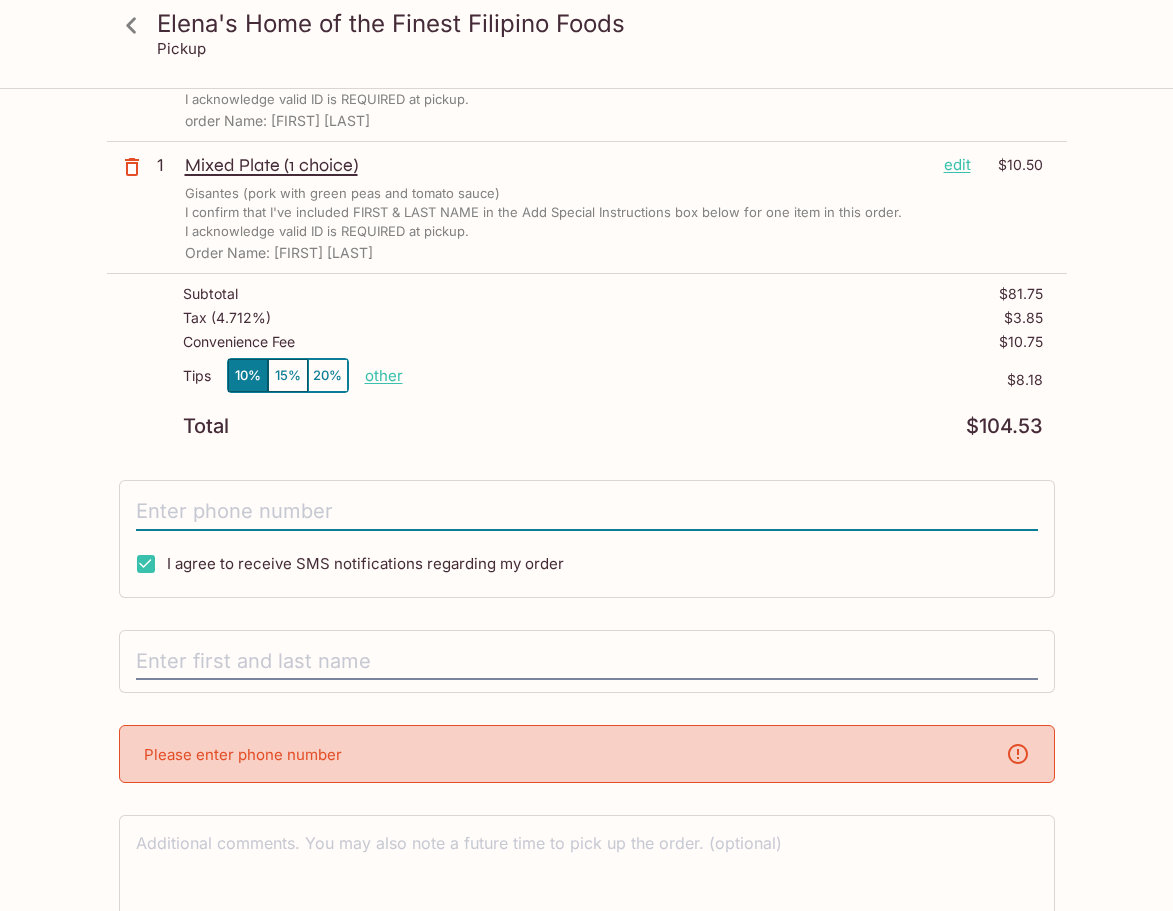 click at bounding box center (587, 512) 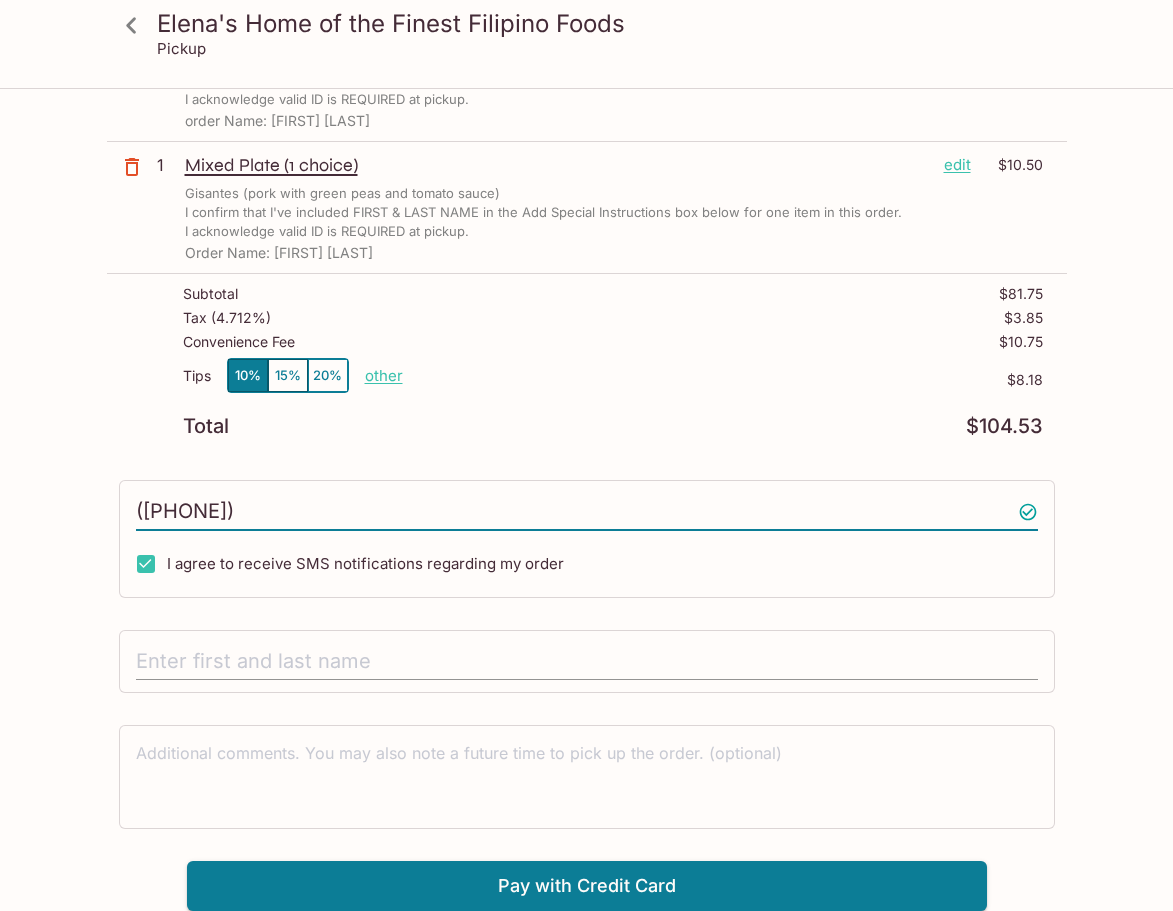 type on "([PHONE])" 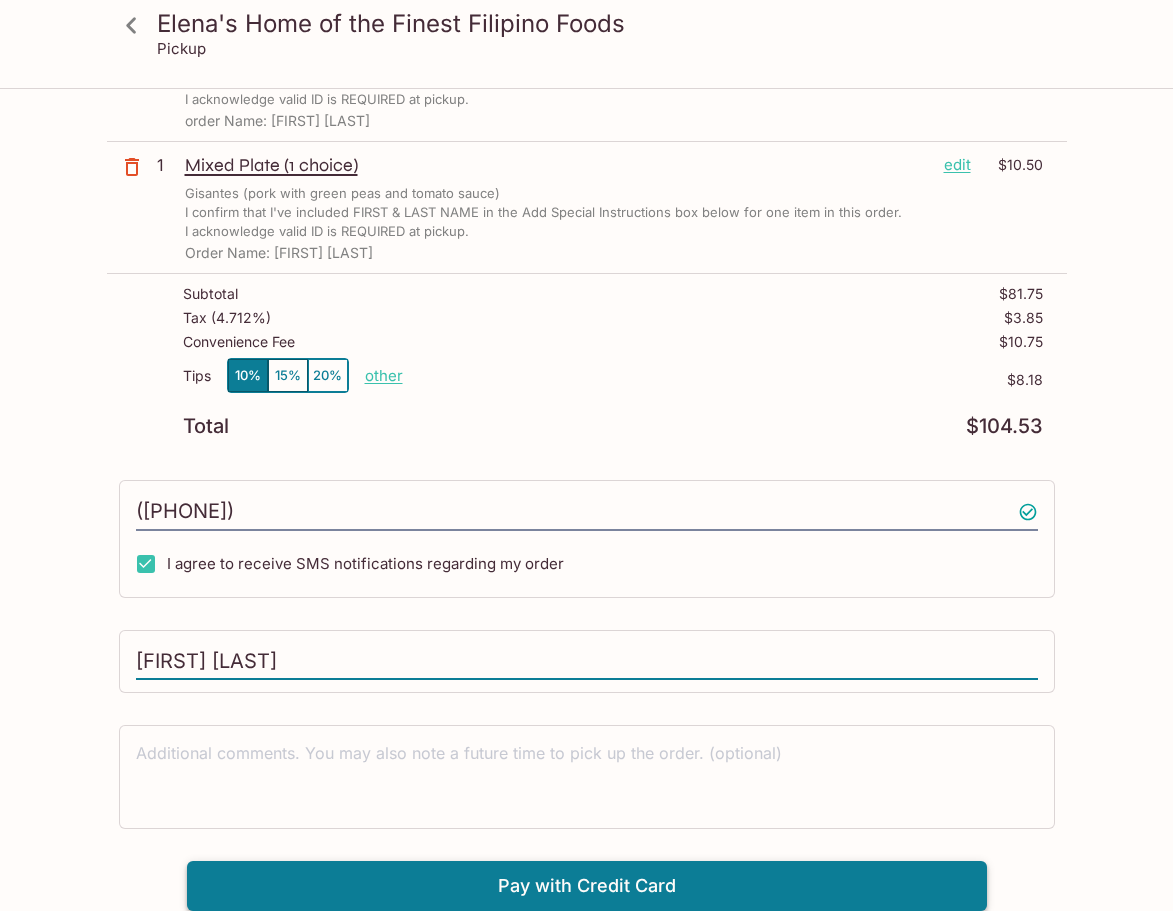 type on "[FIRST] [LAST]" 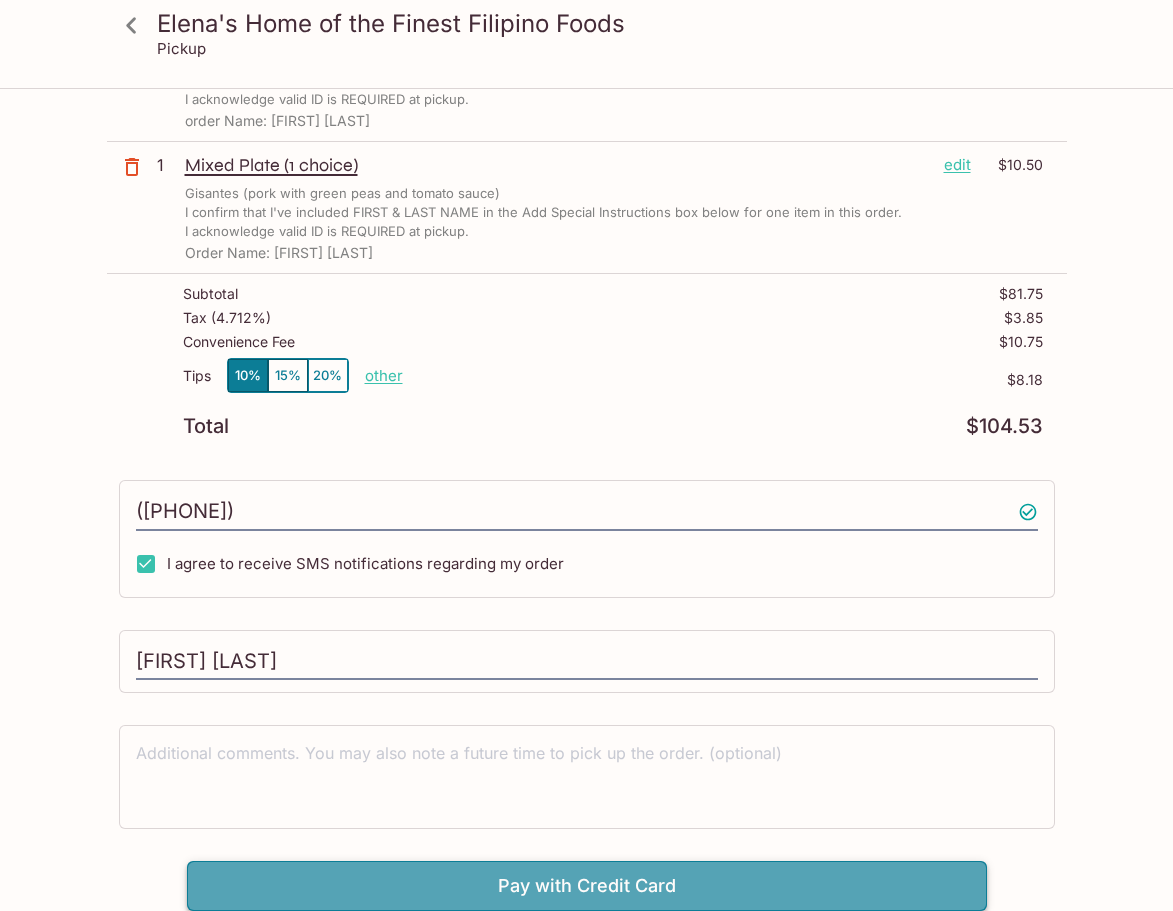 click on "Pay with Credit Card" at bounding box center (587, 886) 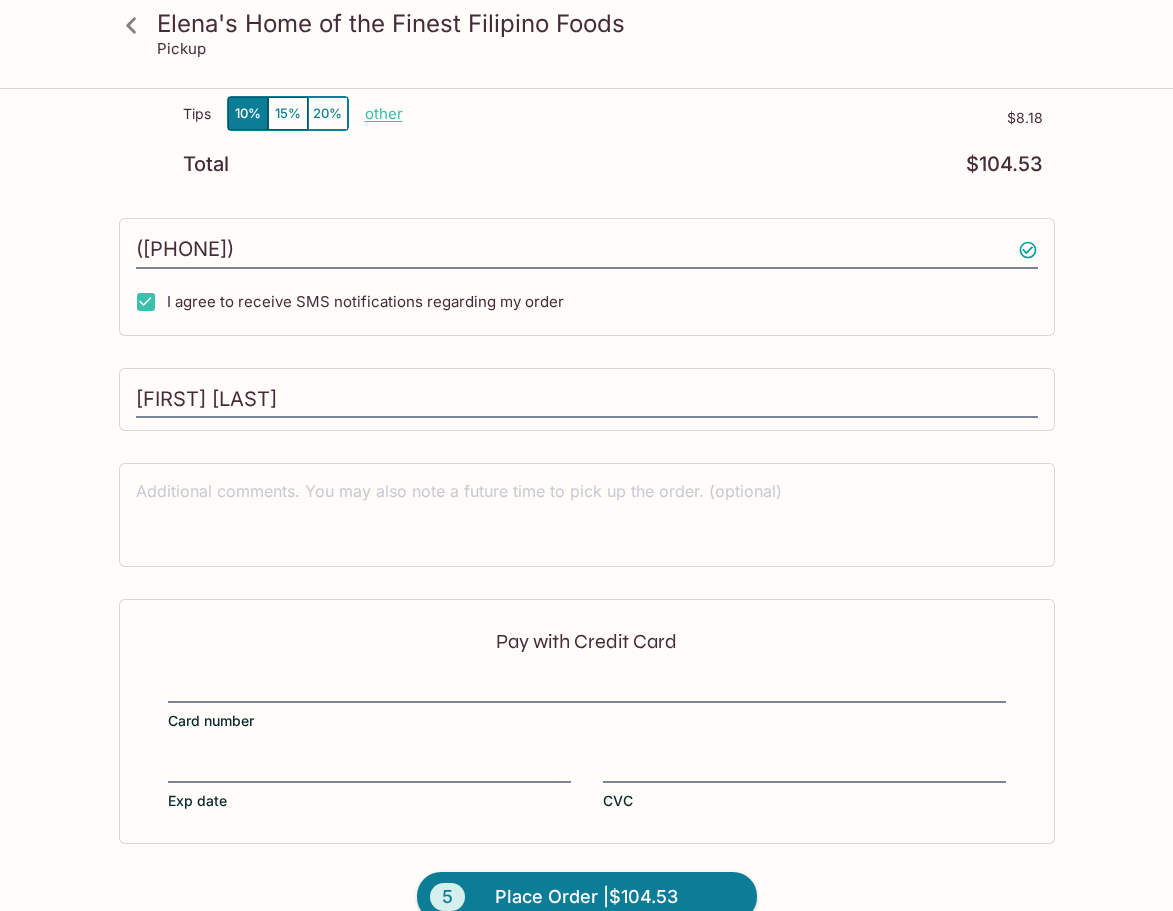 scroll, scrollTop: 625, scrollLeft: 0, axis: vertical 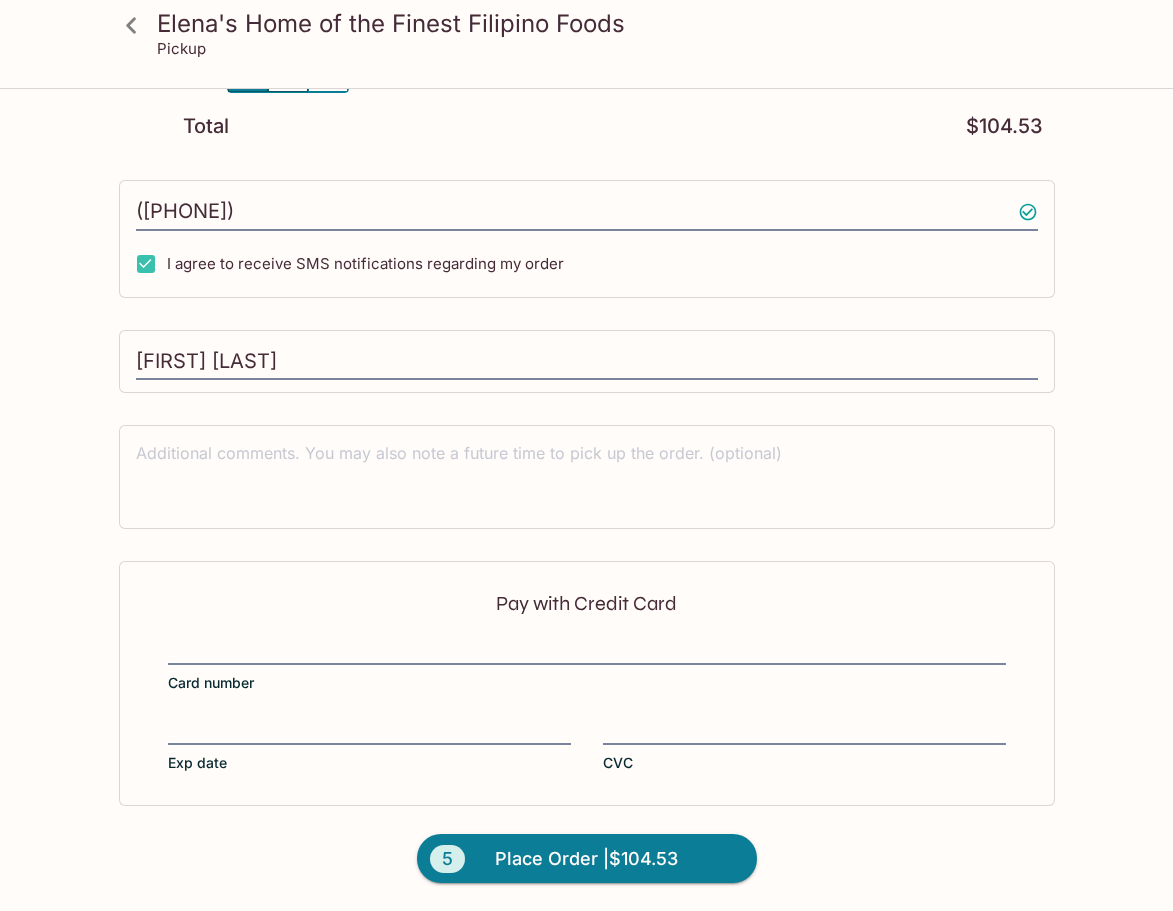 click on "Pay with Credit Card Card number Exp date CVC" at bounding box center [587, 683] 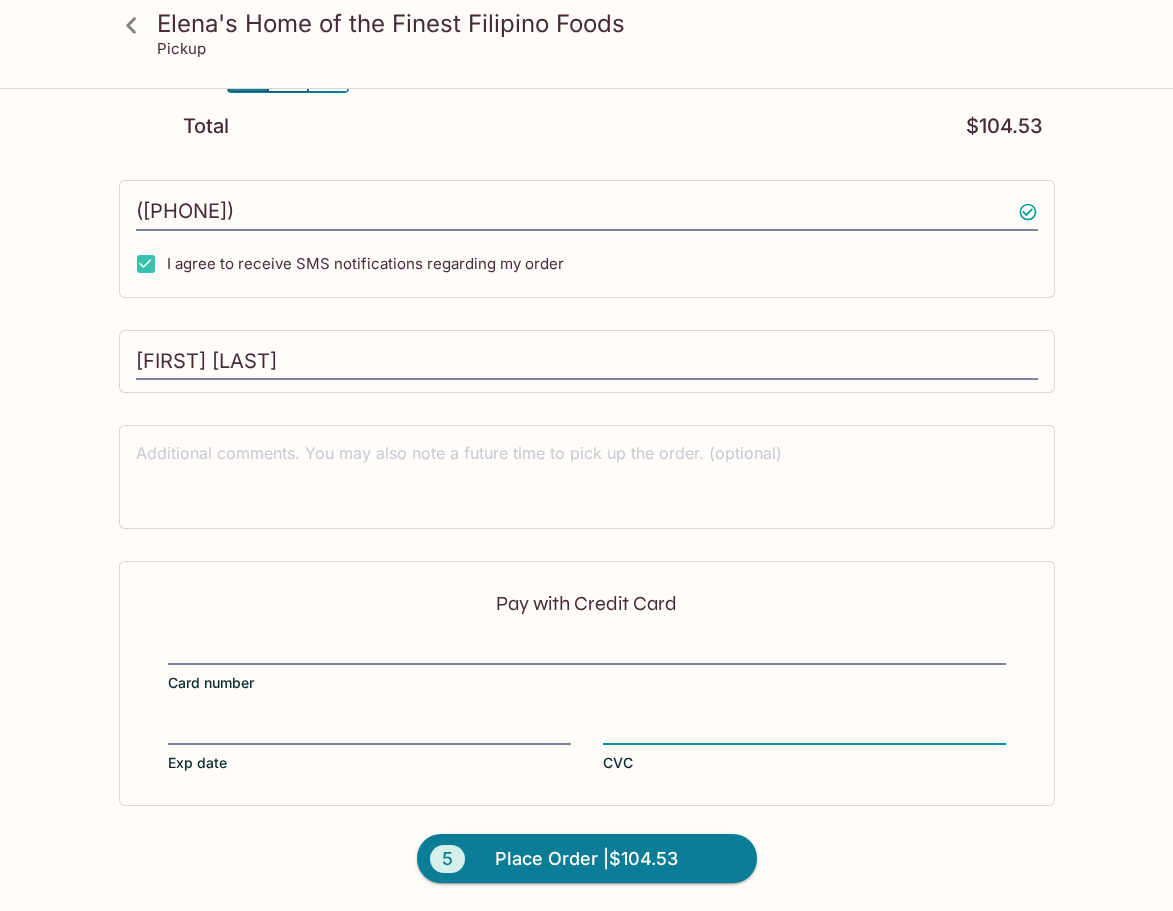 click on "Pay with Credit Card Card number Exp date CVC 5 Place Order |  $104.53" at bounding box center (587, 736) 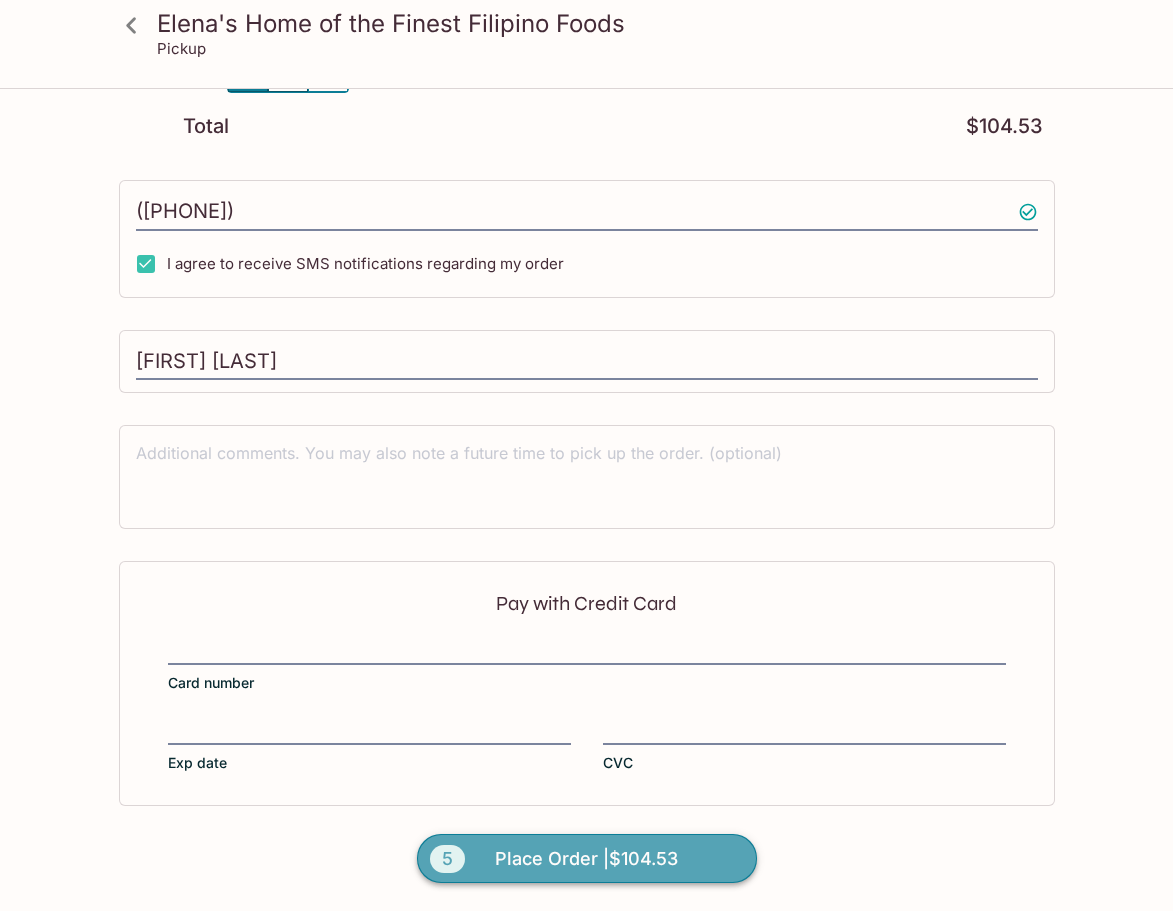 click on "Place Order |  $104.53" at bounding box center [586, 859] 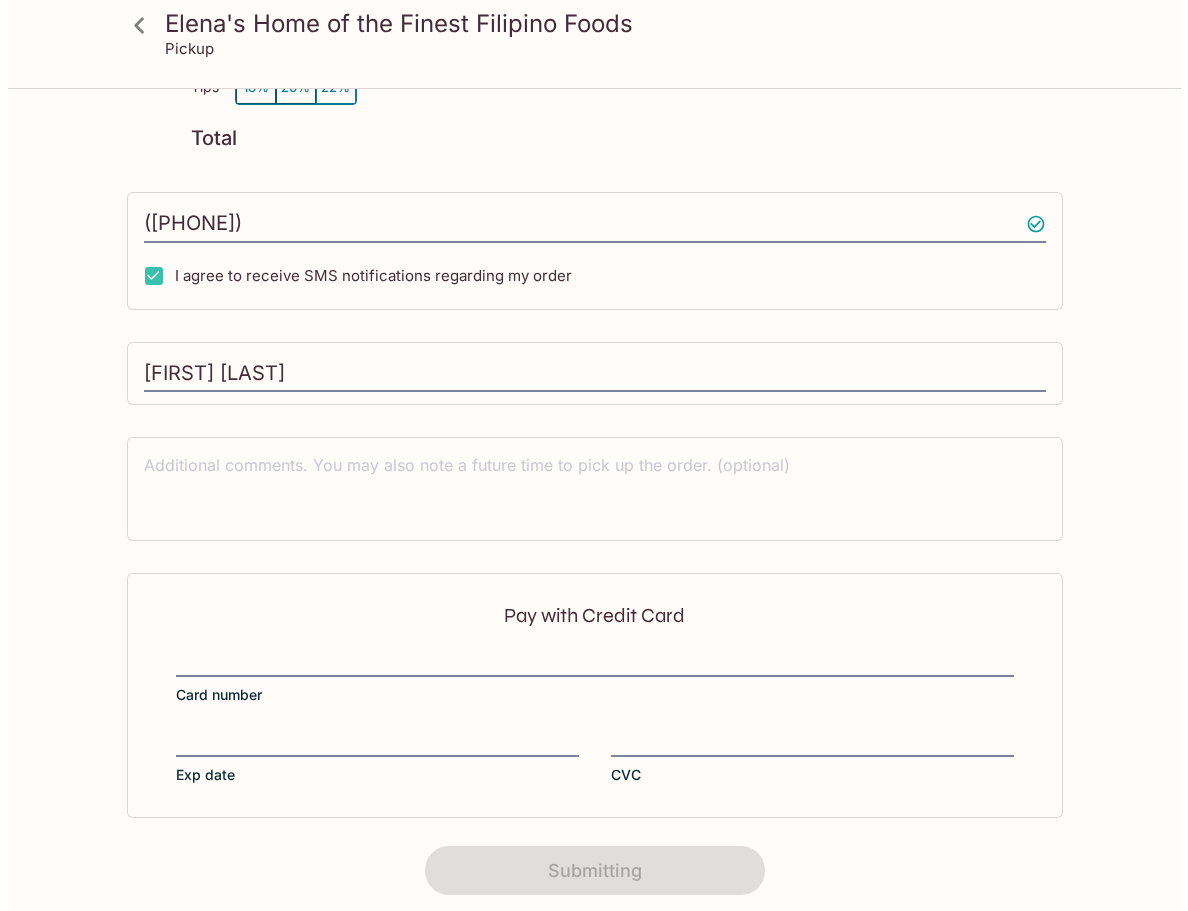 scroll, scrollTop: 0, scrollLeft: 0, axis: both 